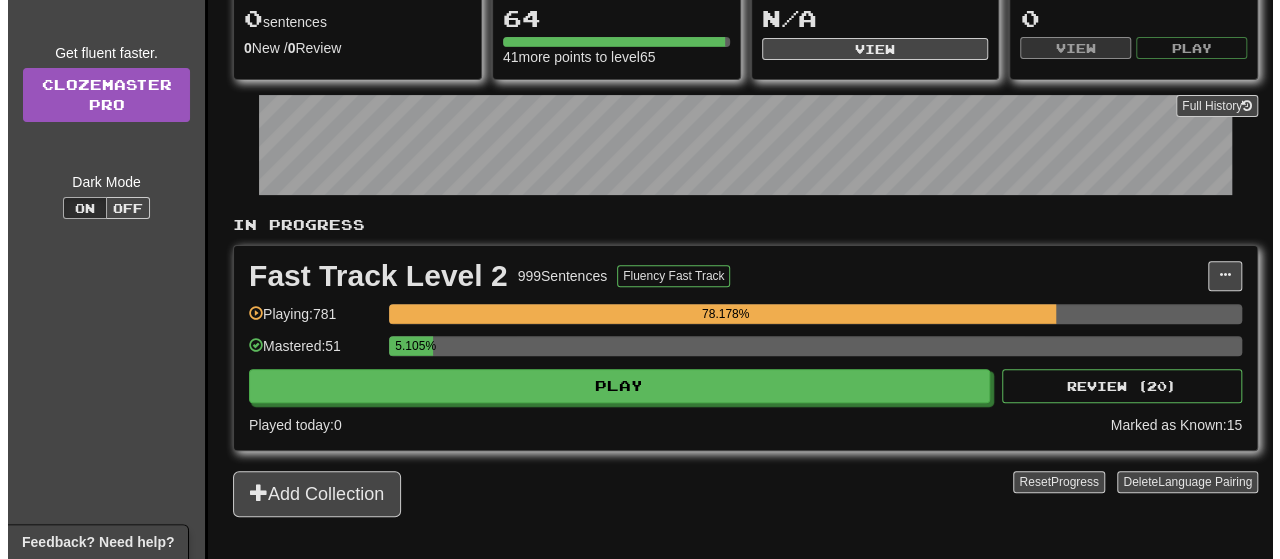 scroll, scrollTop: 222, scrollLeft: 0, axis: vertical 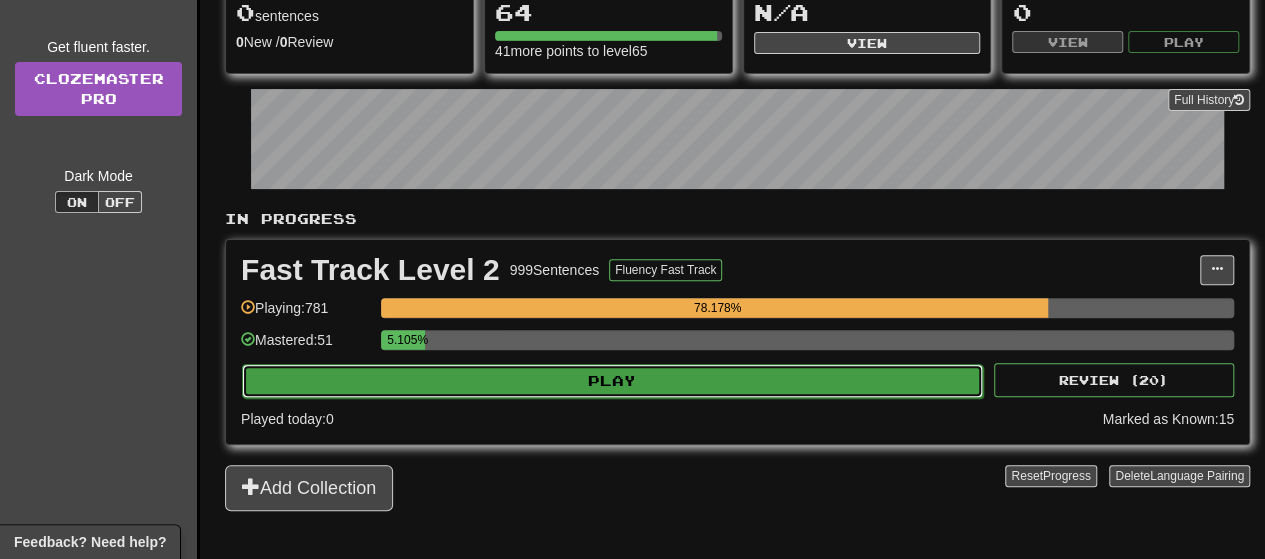 click on "Play" at bounding box center (612, 381) 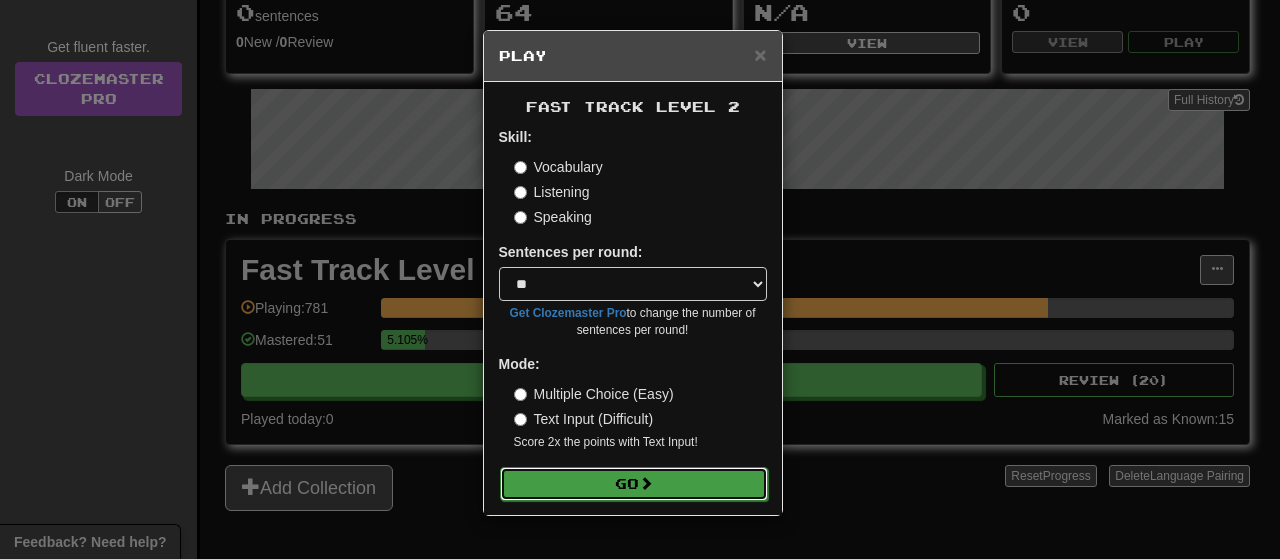 click on "Go" at bounding box center [634, 484] 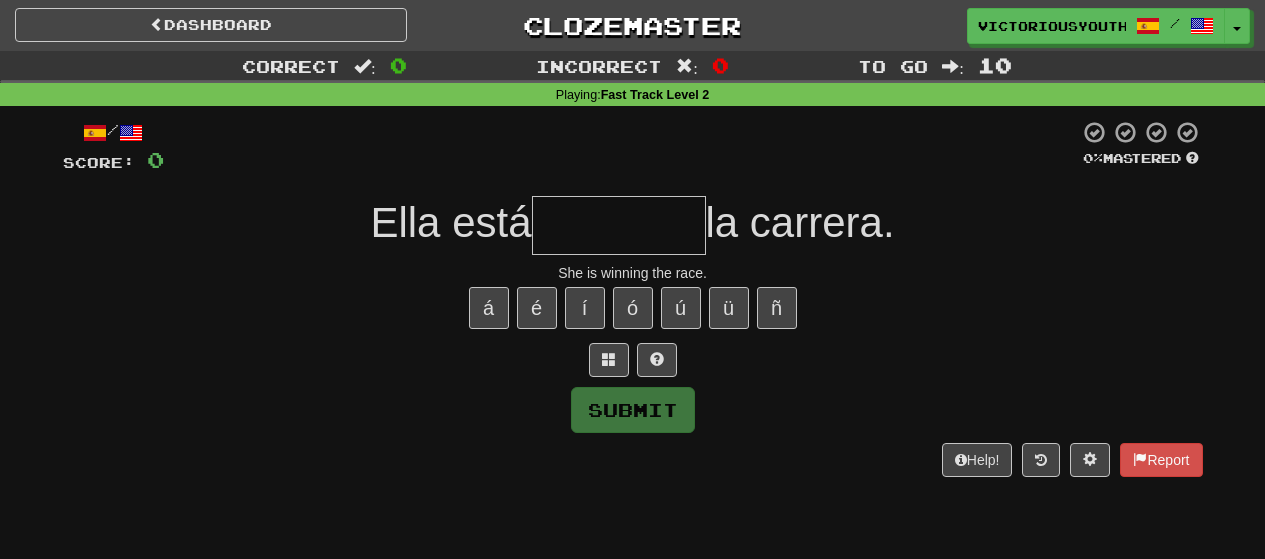 scroll, scrollTop: 0, scrollLeft: 0, axis: both 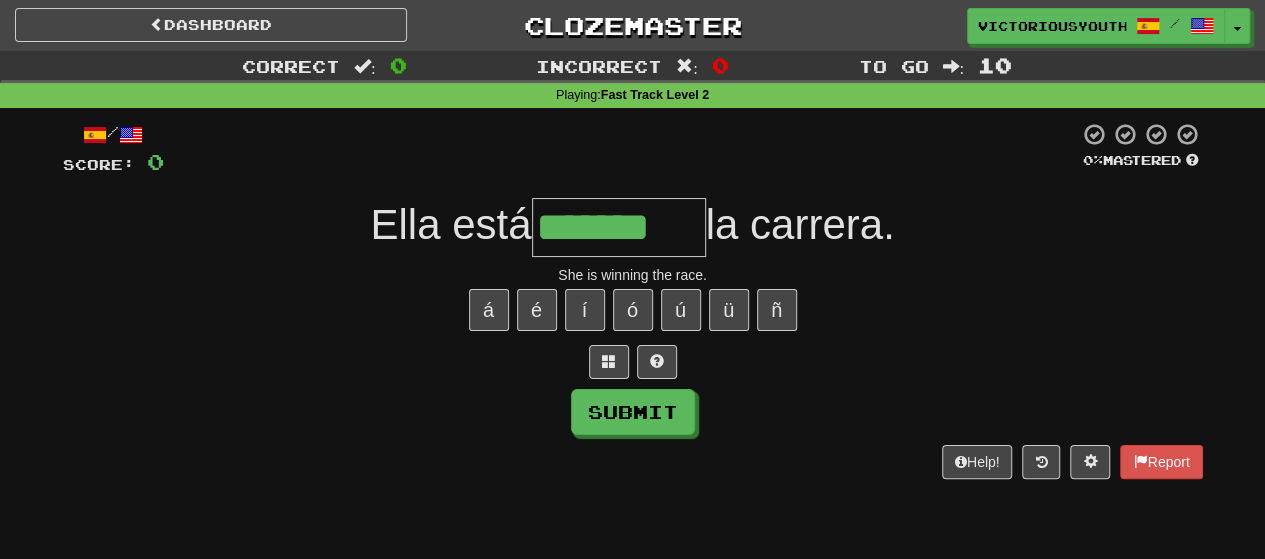 type on "*******" 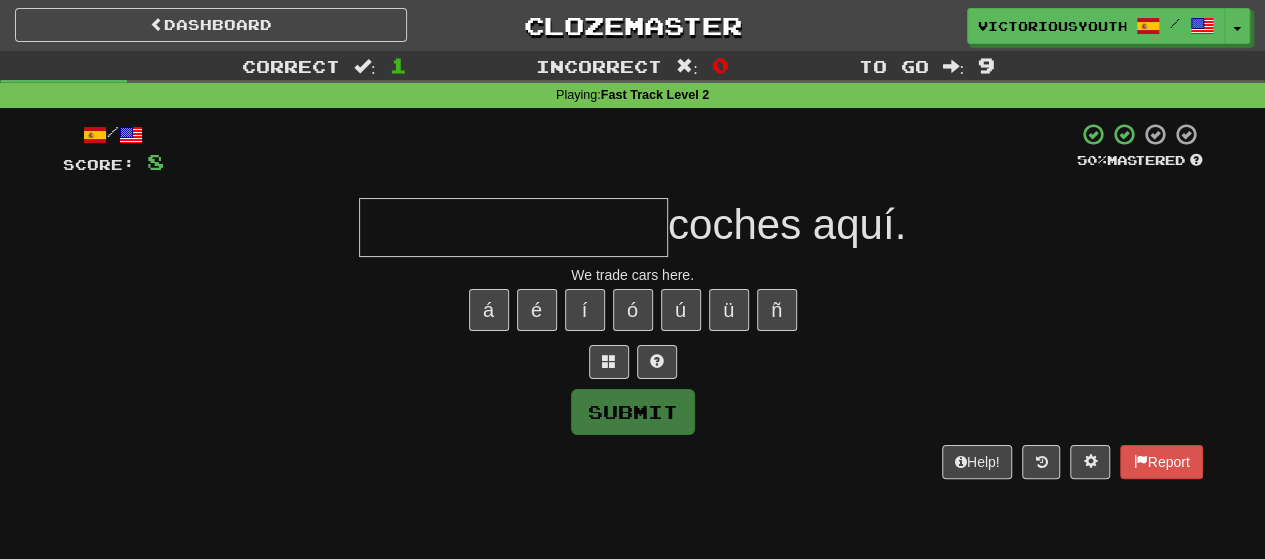 type on "*" 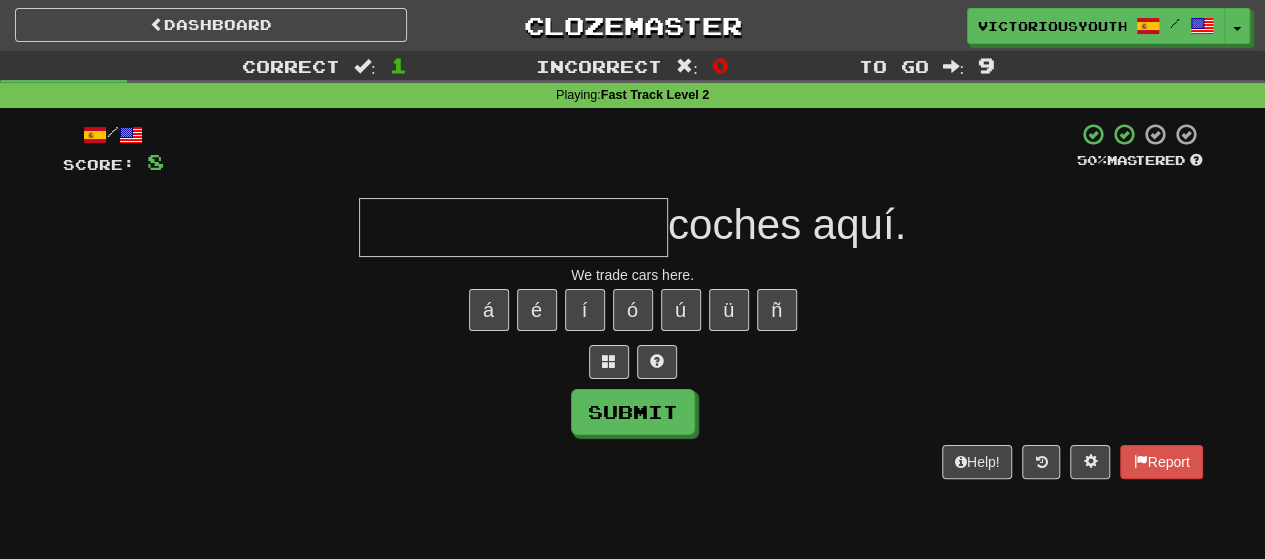 type on "*" 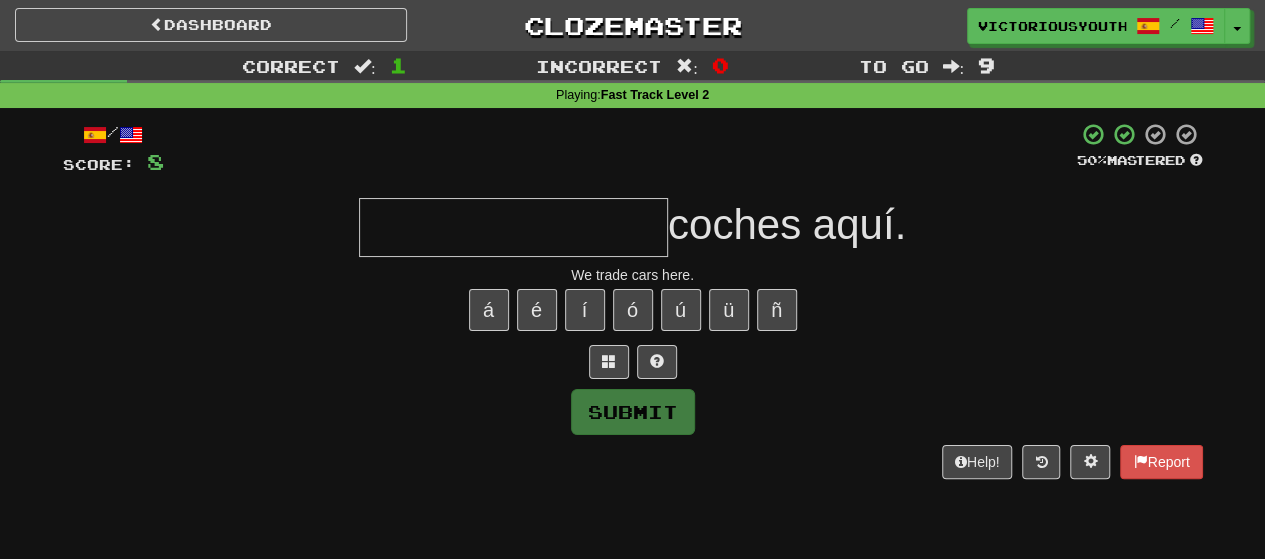 type on "*" 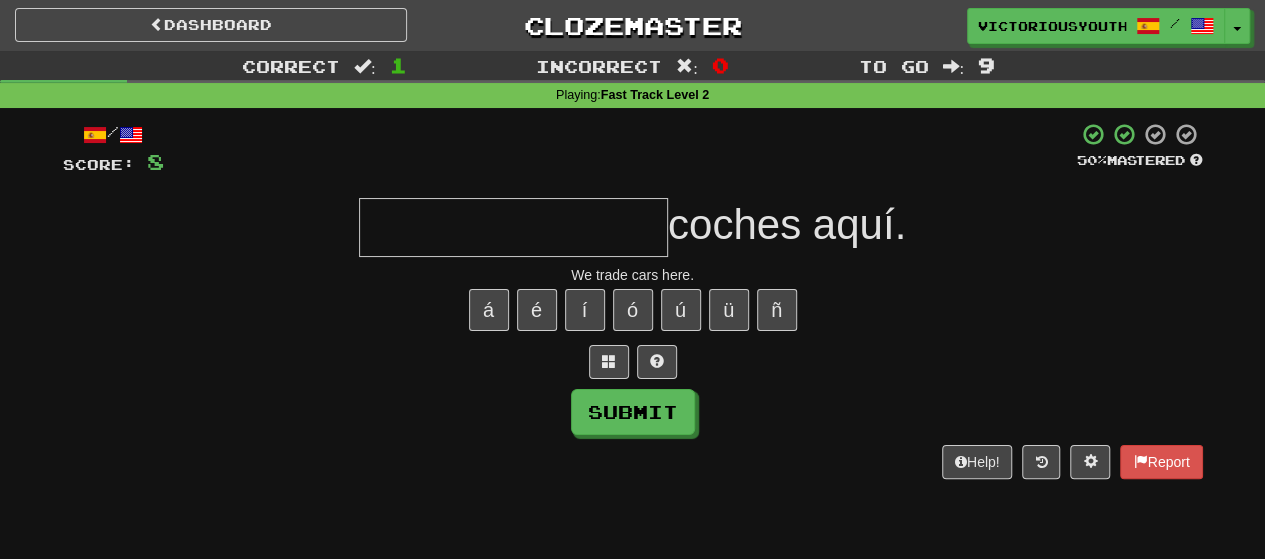 type on "*" 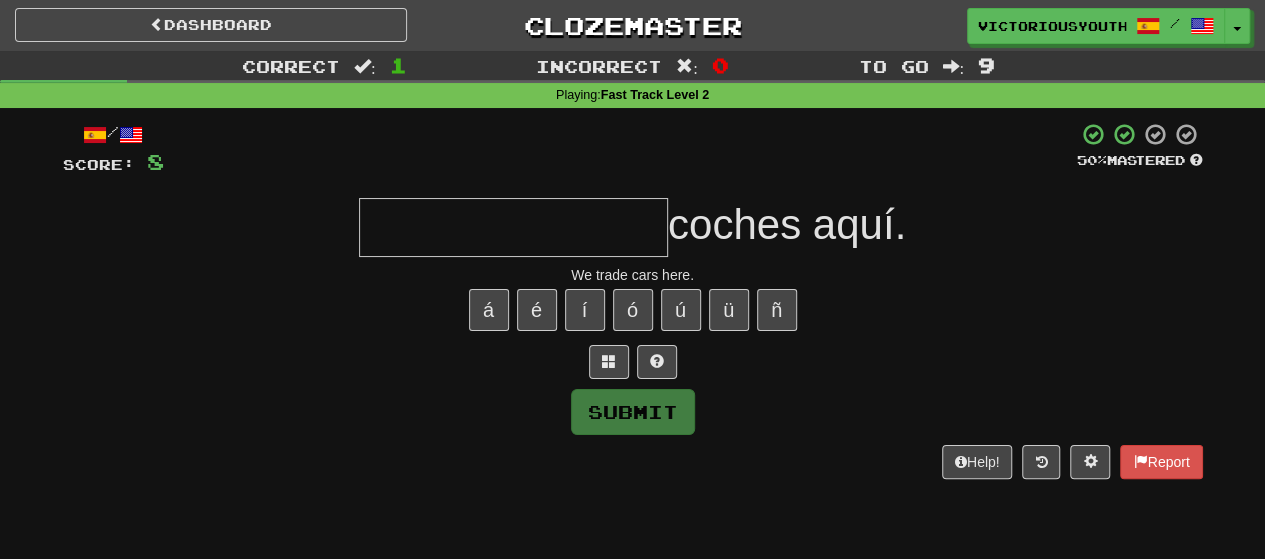 type on "*" 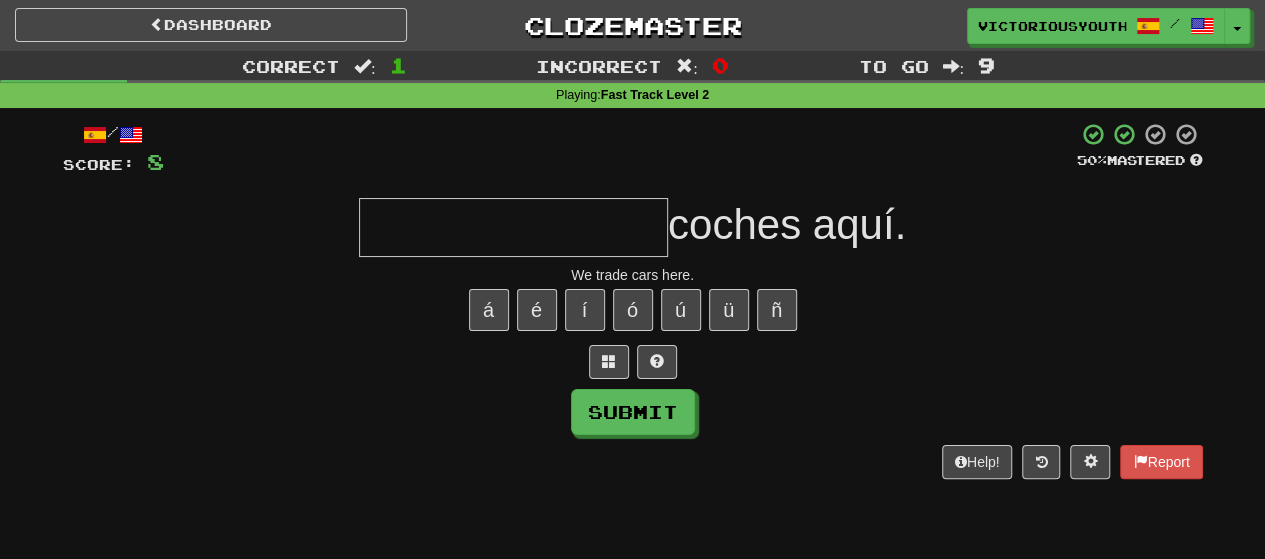 type on "*" 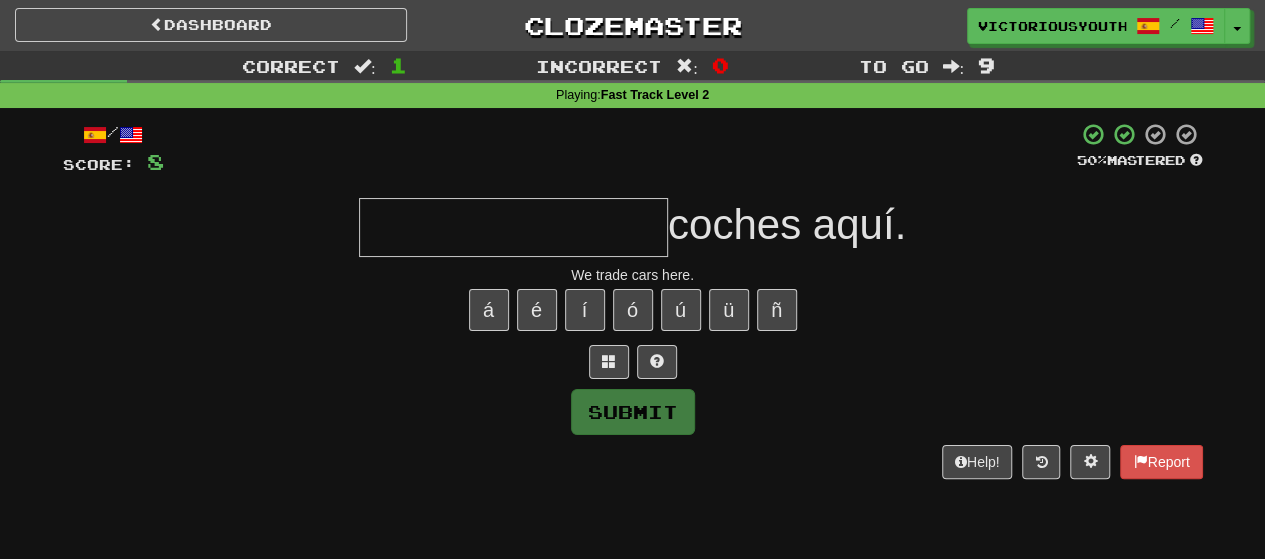 type on "*" 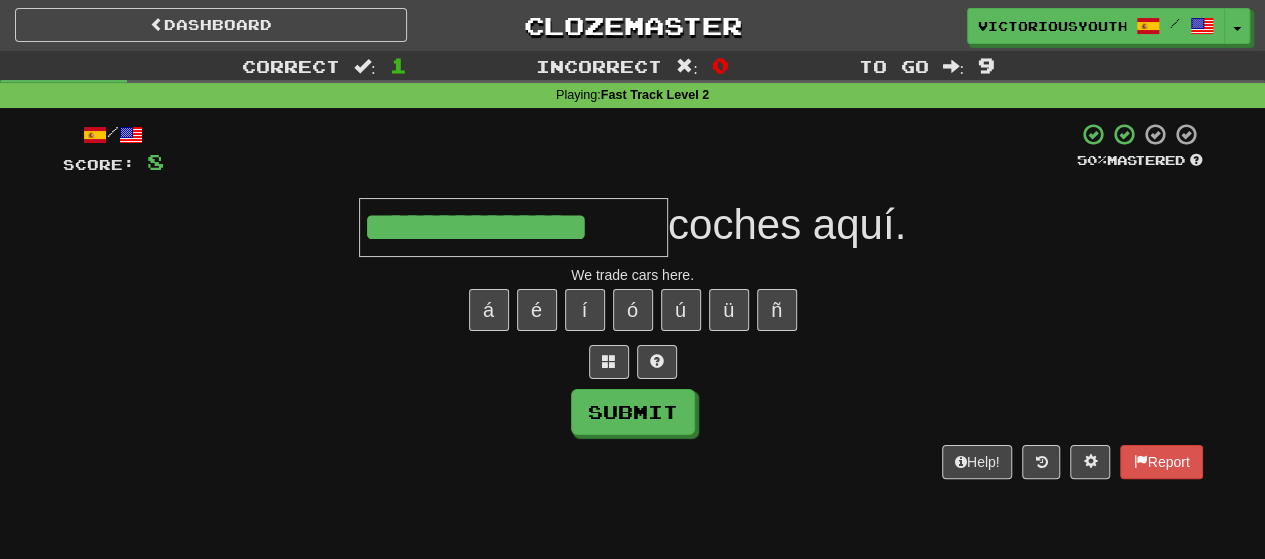 type on "**********" 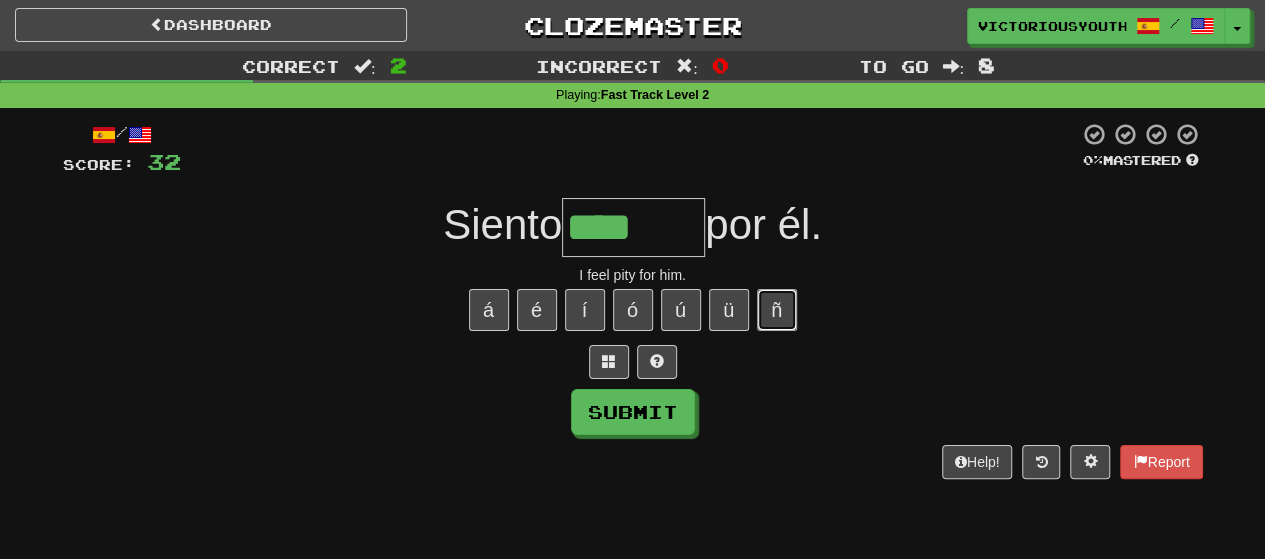 click on "ñ" at bounding box center (777, 310) 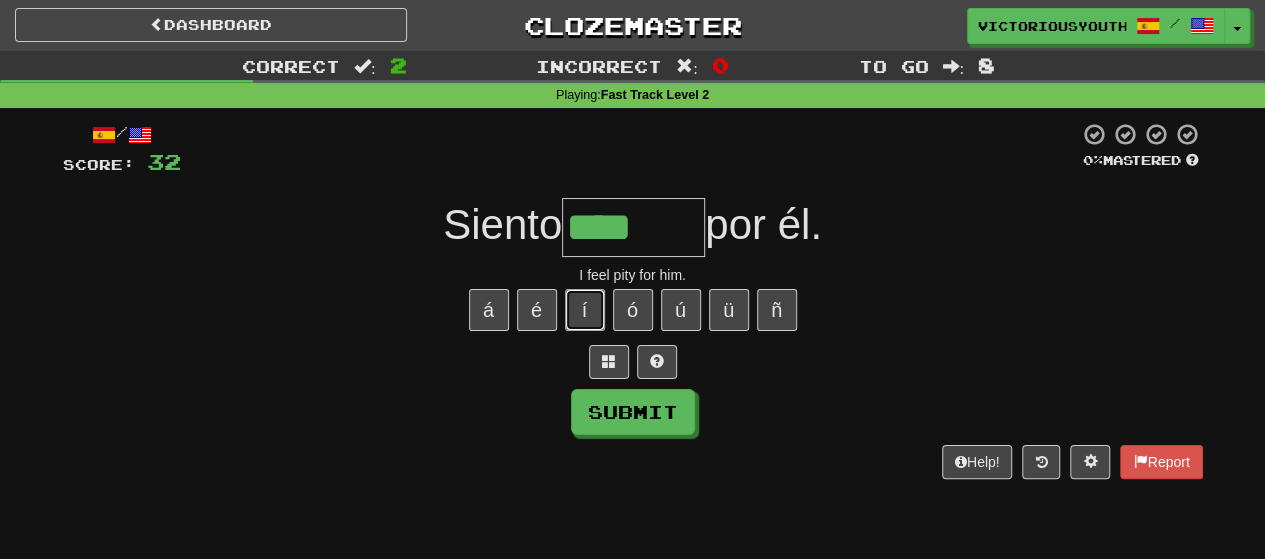 click on "í" at bounding box center (585, 310) 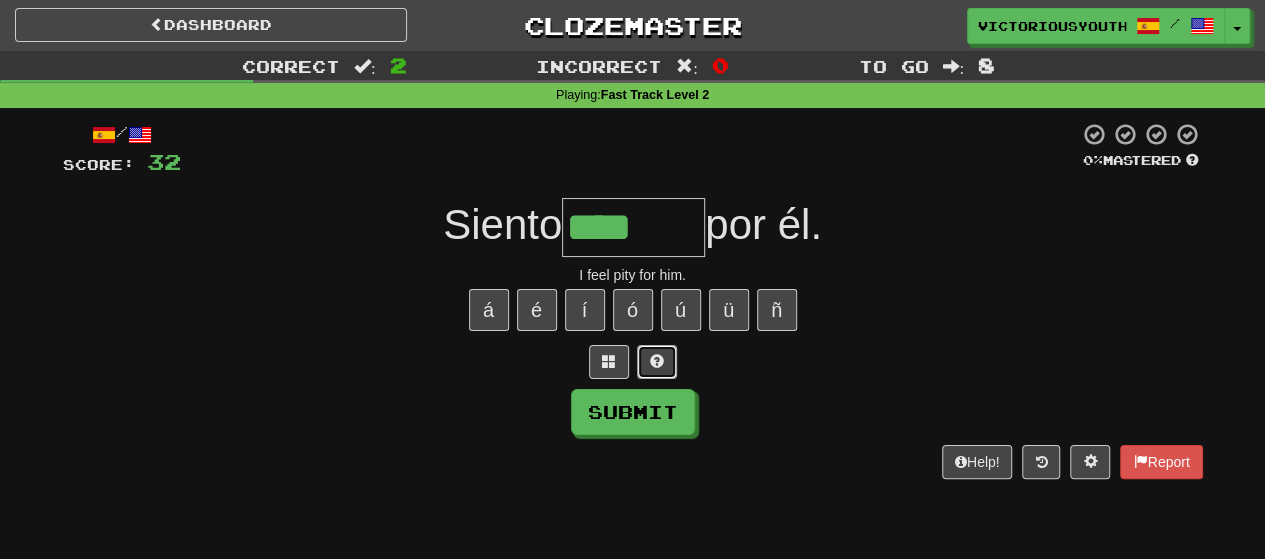 click at bounding box center [657, 362] 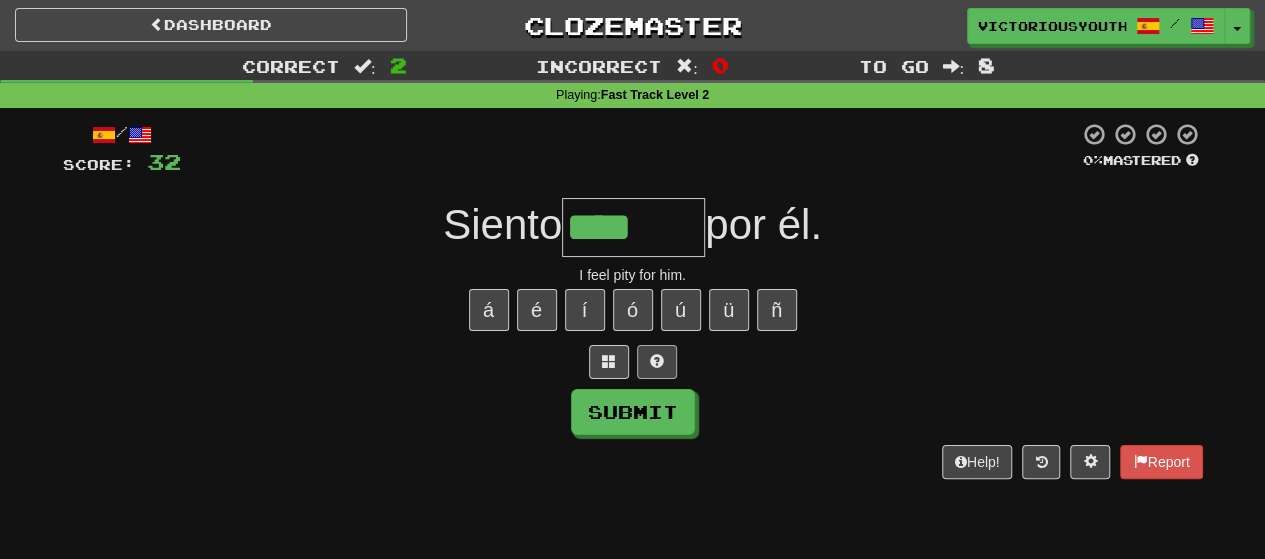 type on "*" 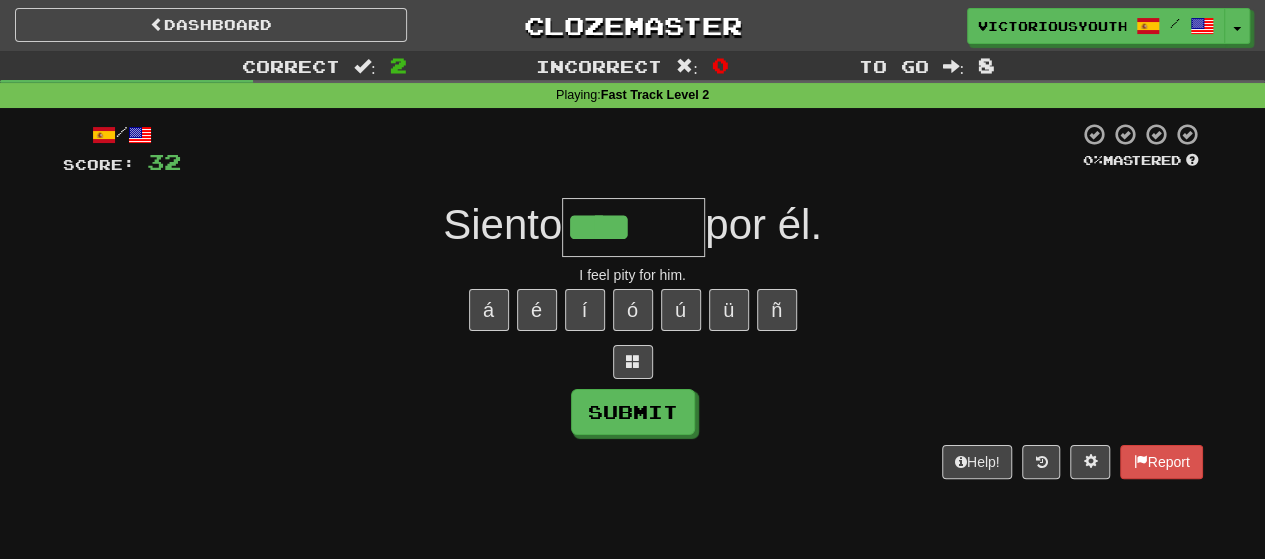 type on "*******" 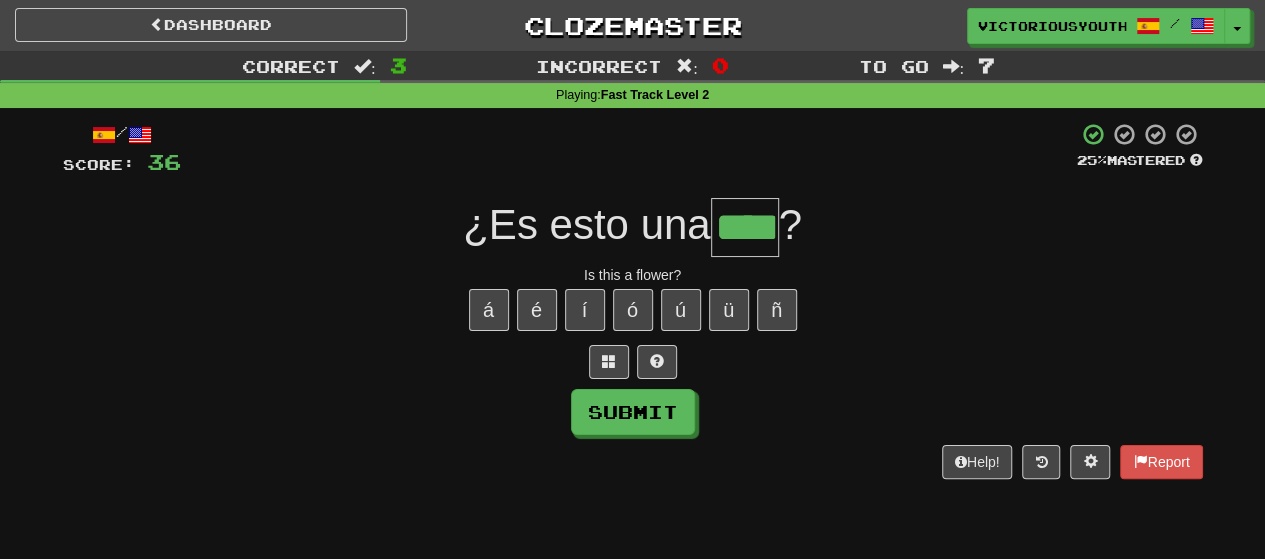 type on "****" 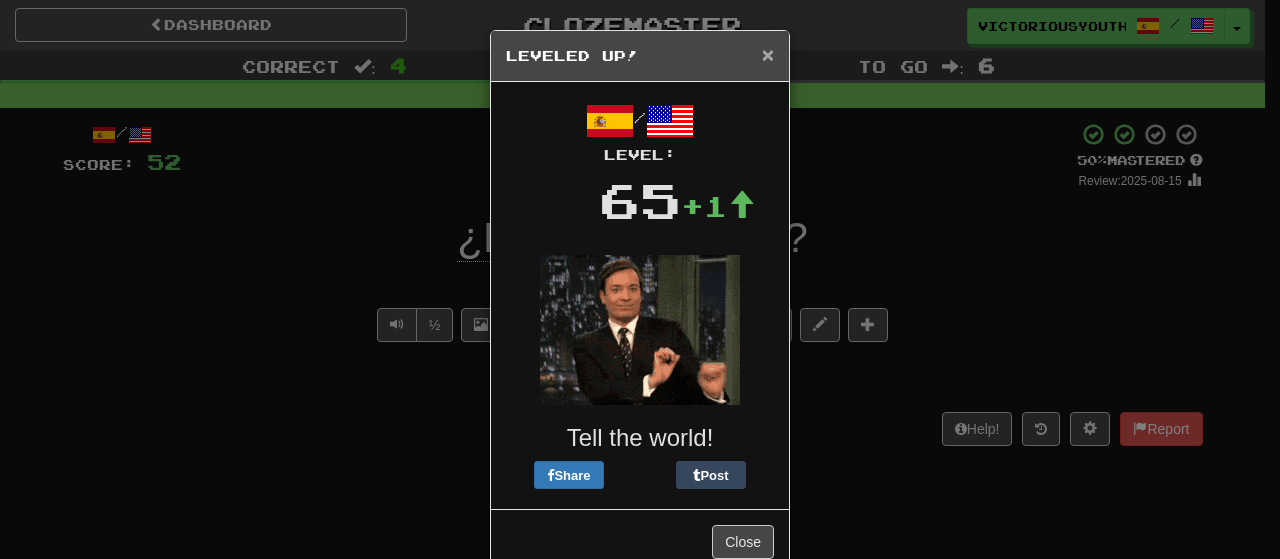 click on "×" at bounding box center [768, 54] 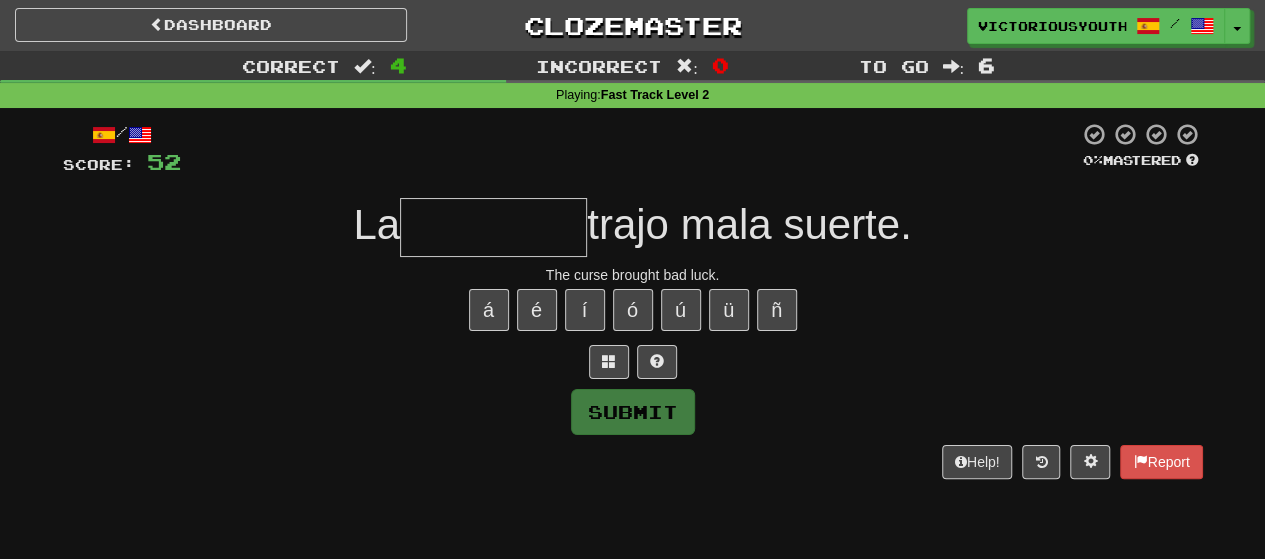 type on "*" 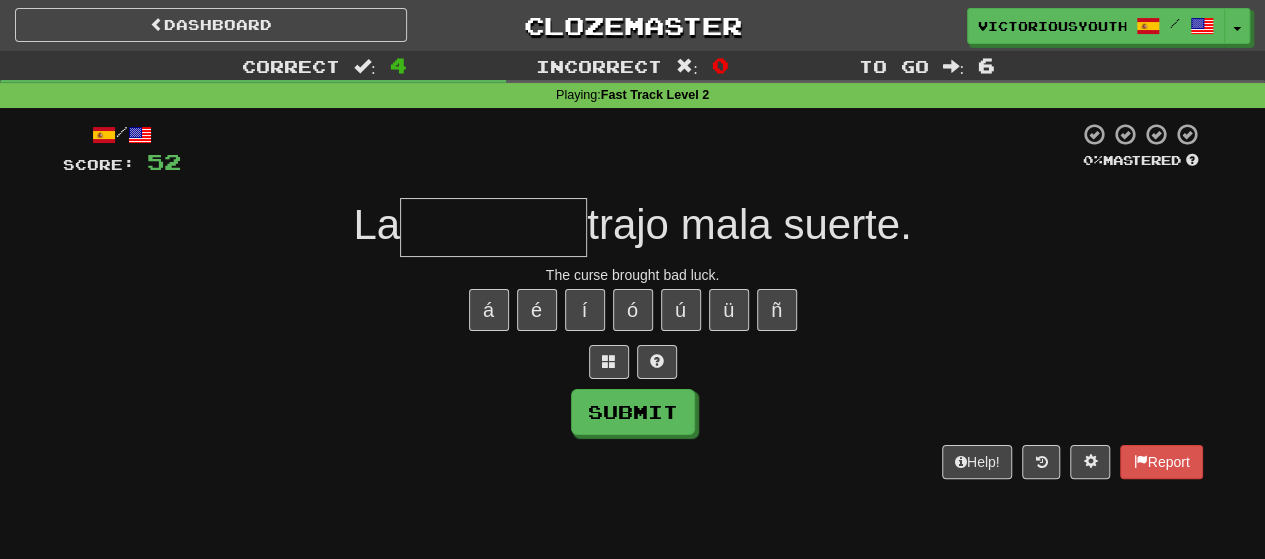 type on "*" 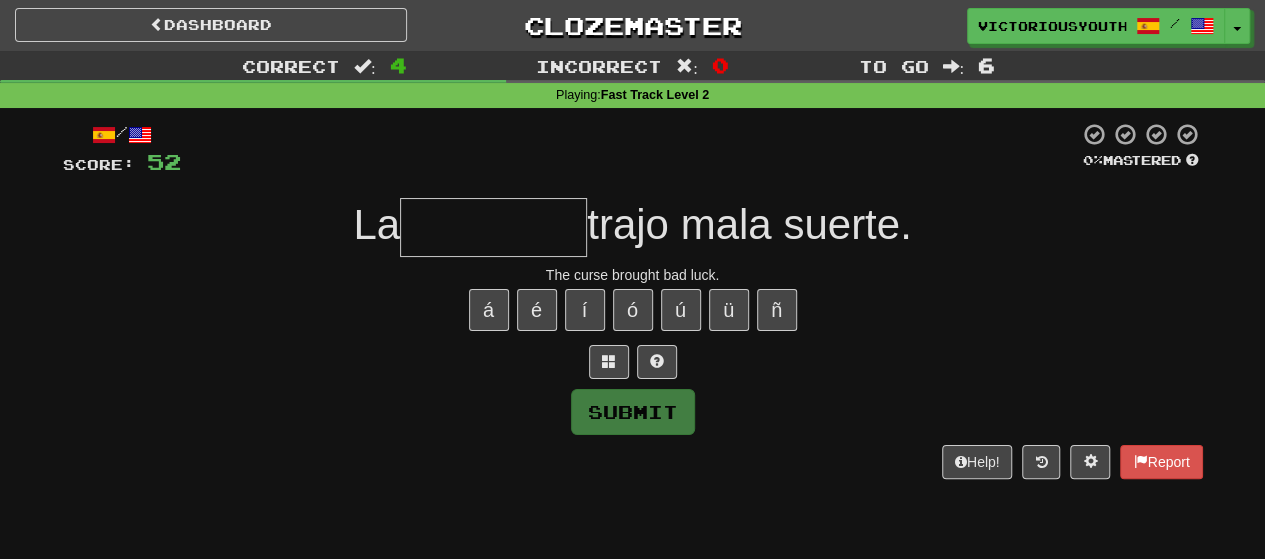 type on "*" 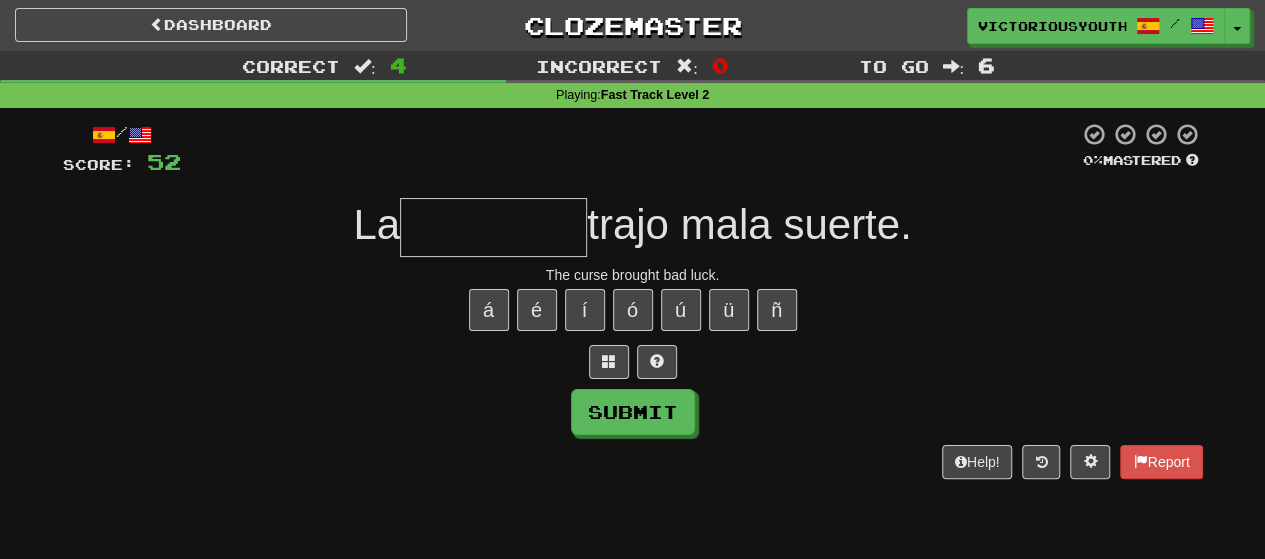 type on "*" 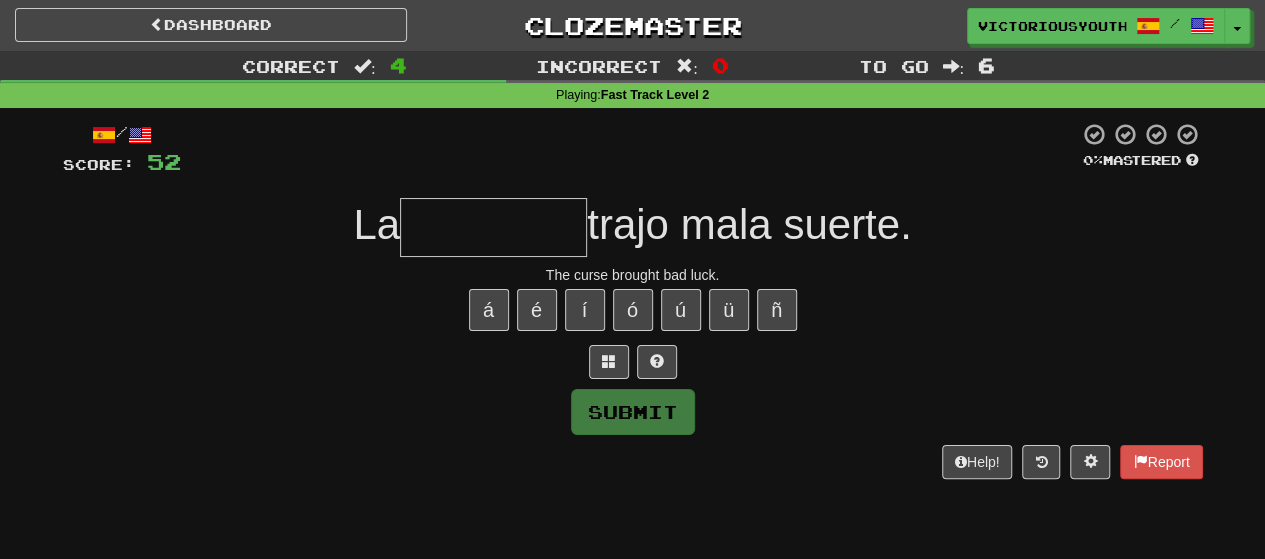 type on "*" 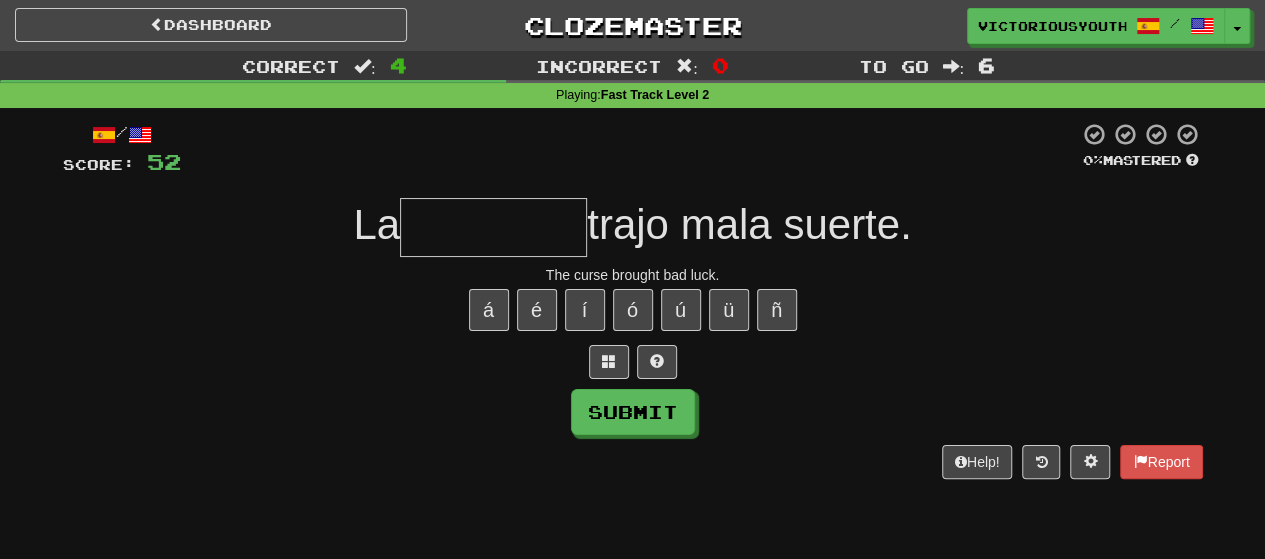 type on "*" 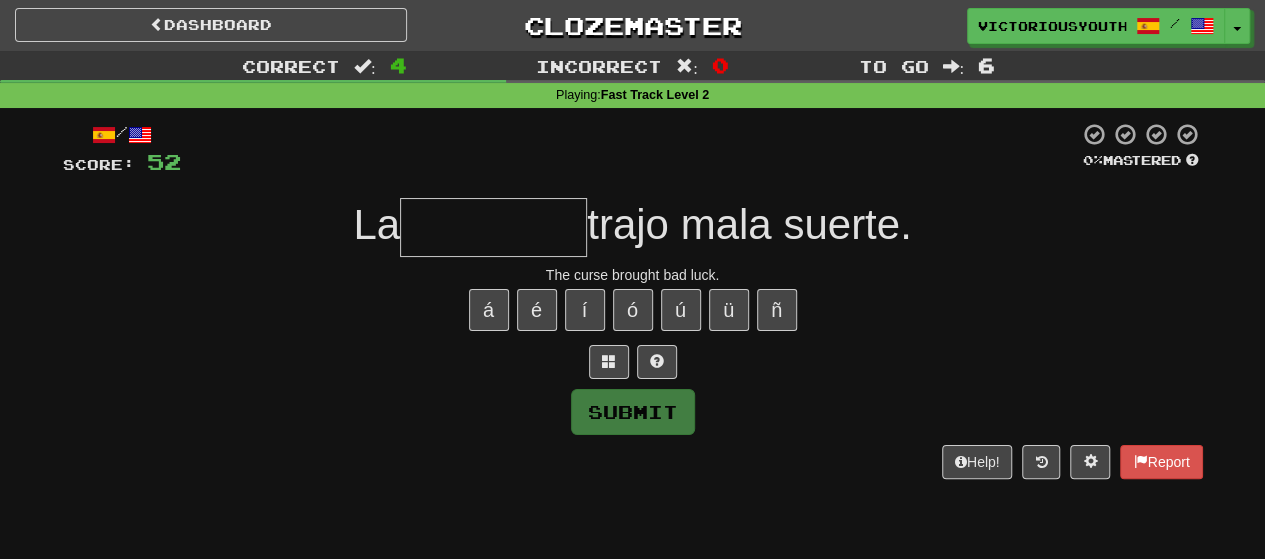 type on "*" 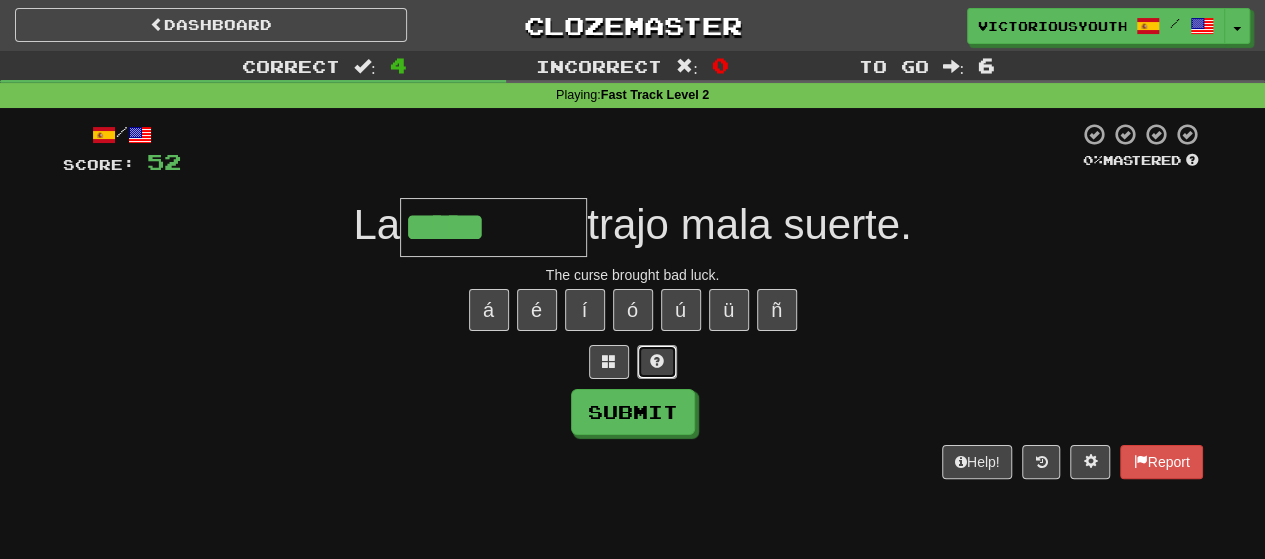 click at bounding box center [657, 362] 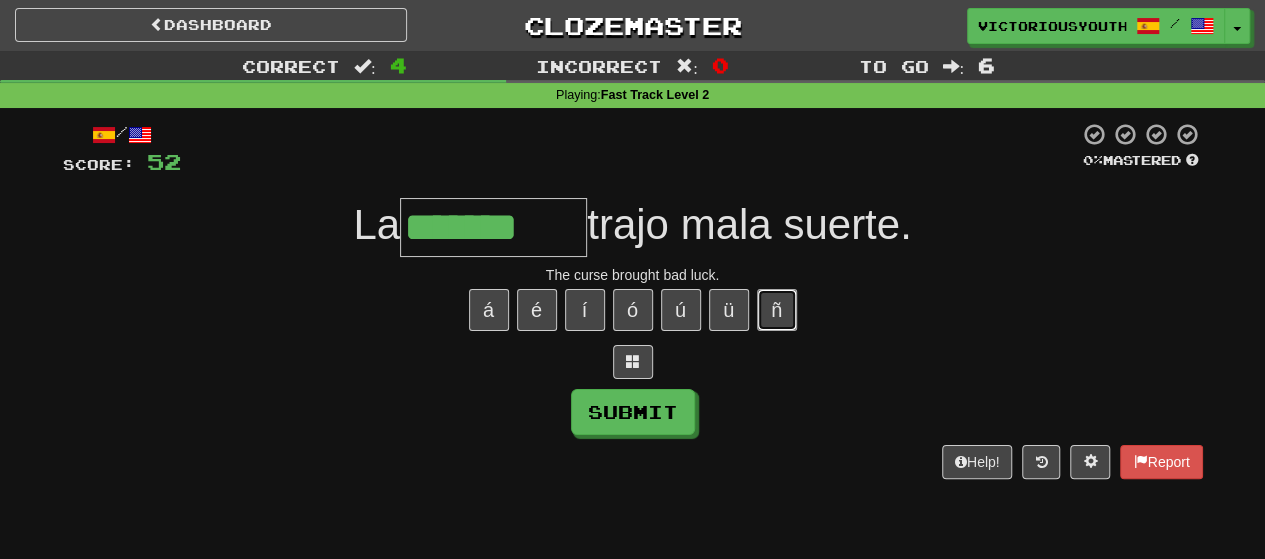 click on "ñ" at bounding box center [777, 310] 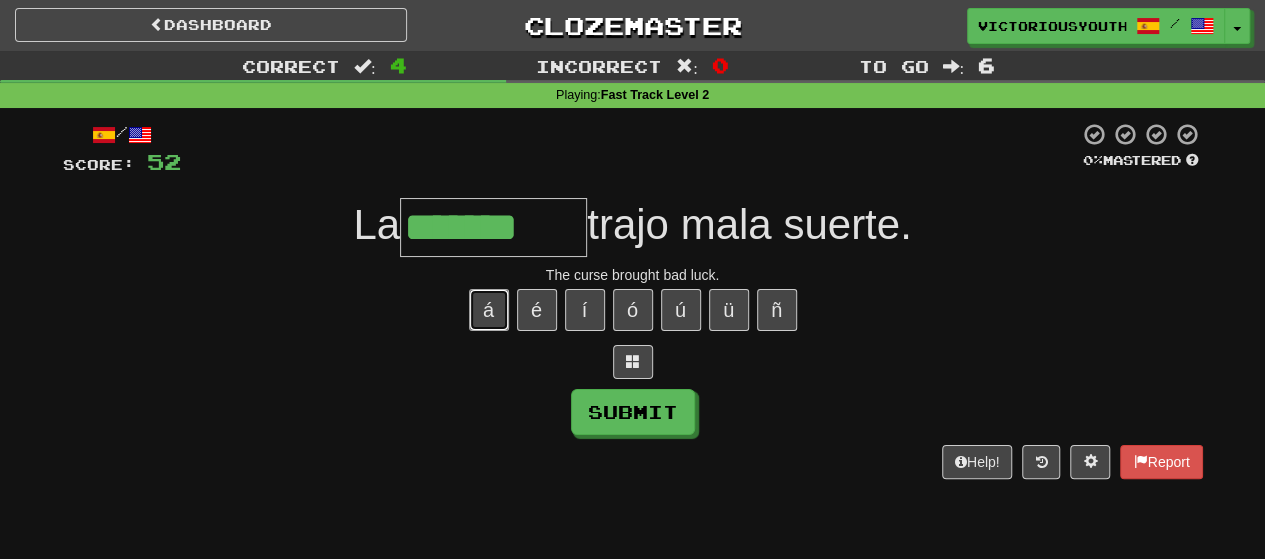 click on "á" at bounding box center (489, 310) 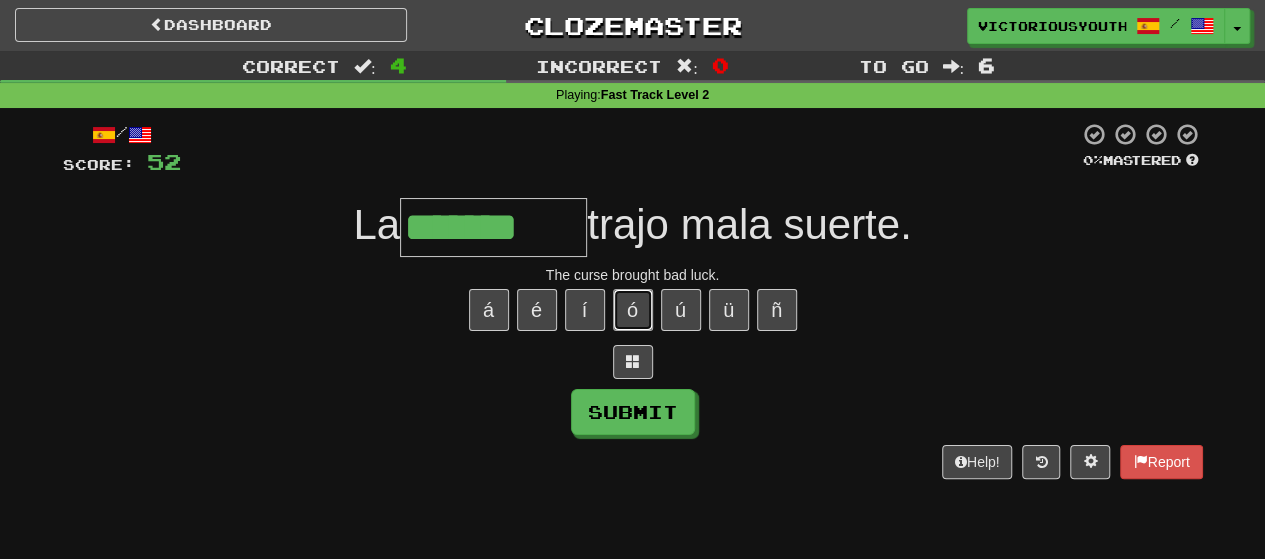 click on "ó" at bounding box center [633, 310] 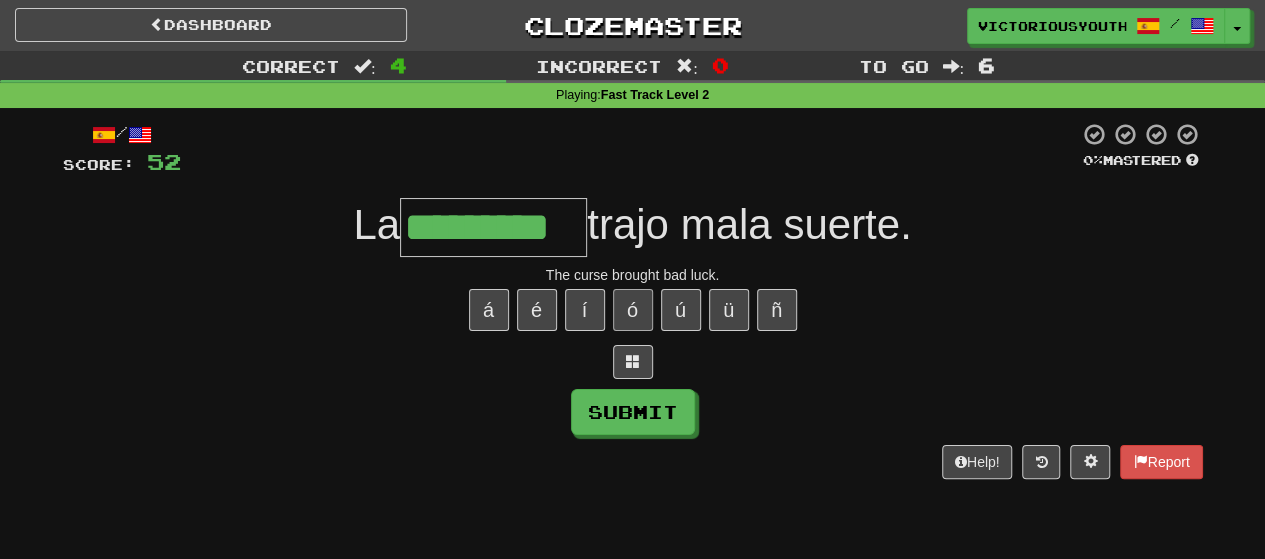 type on "*********" 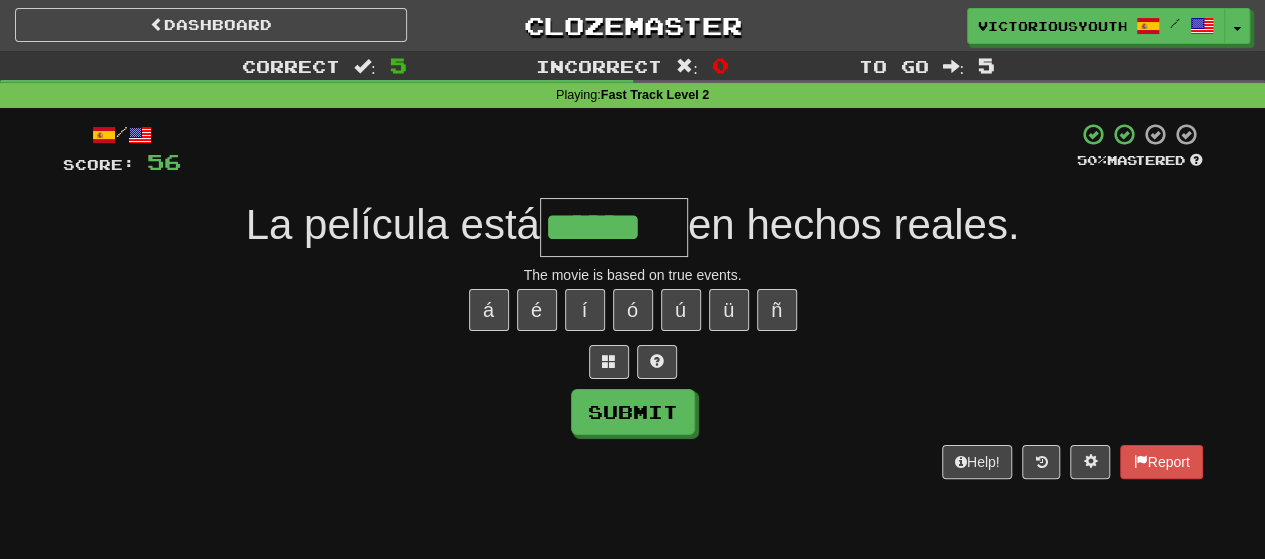 type on "******" 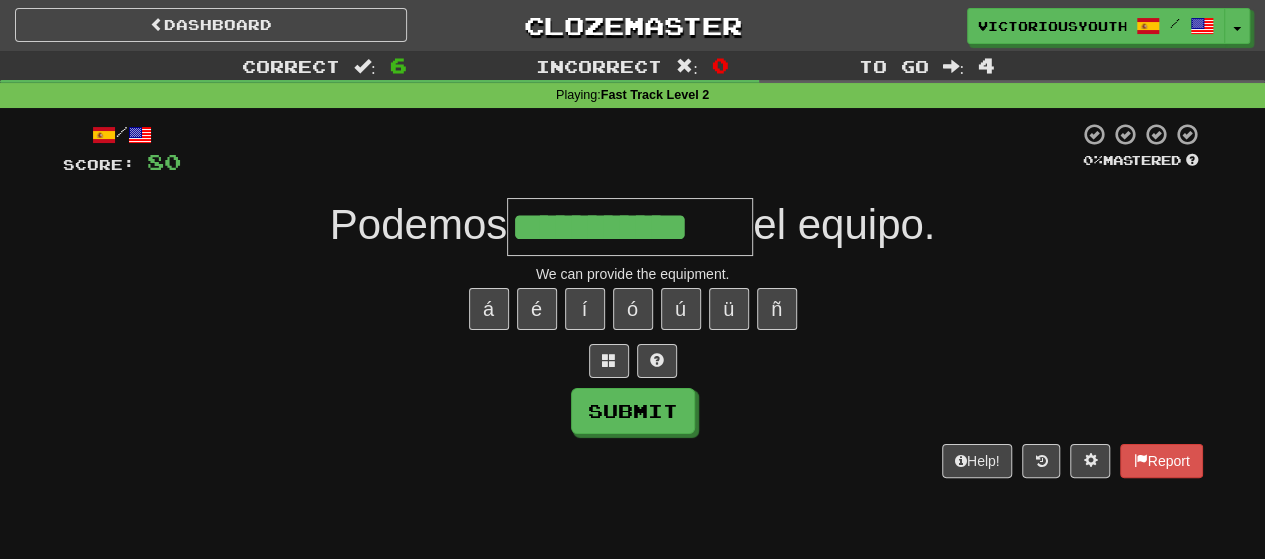 scroll, scrollTop: 0, scrollLeft: 0, axis: both 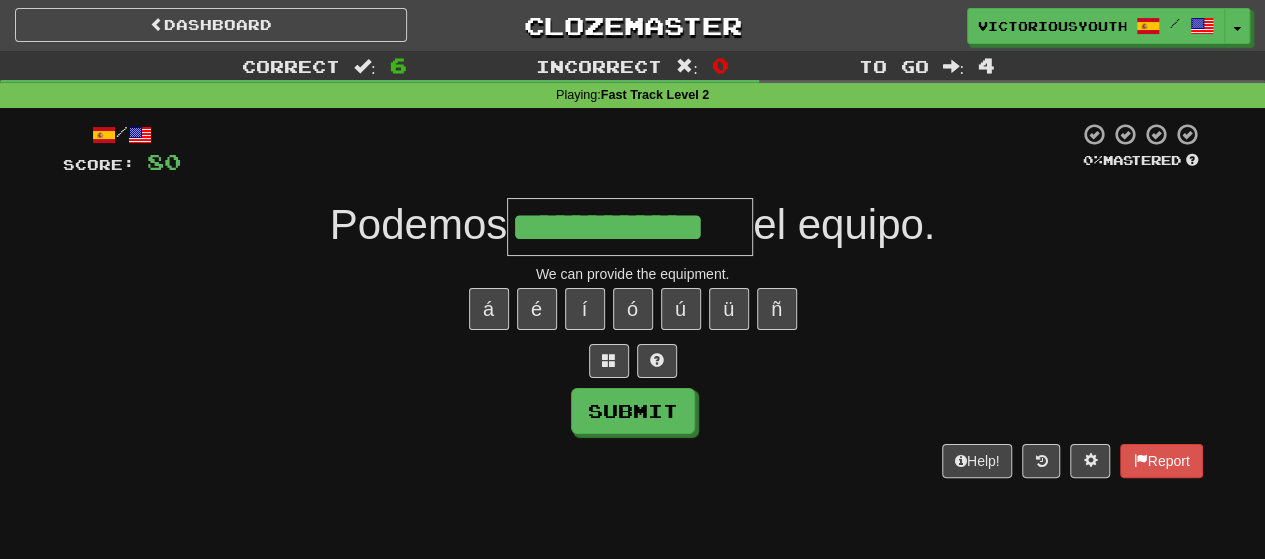 type on "**********" 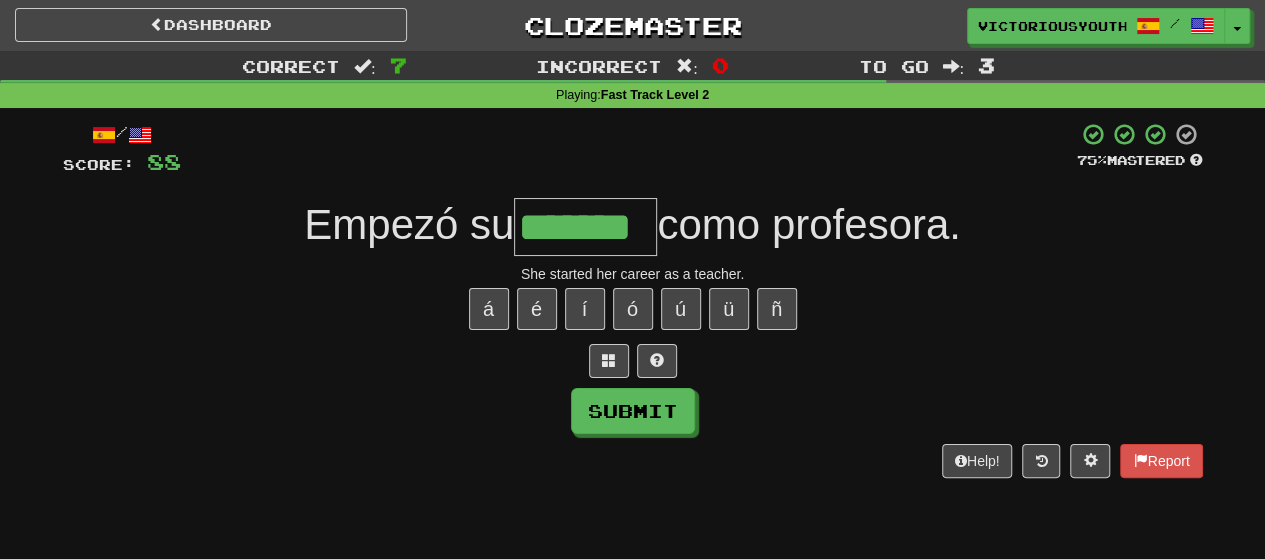 type on "*******" 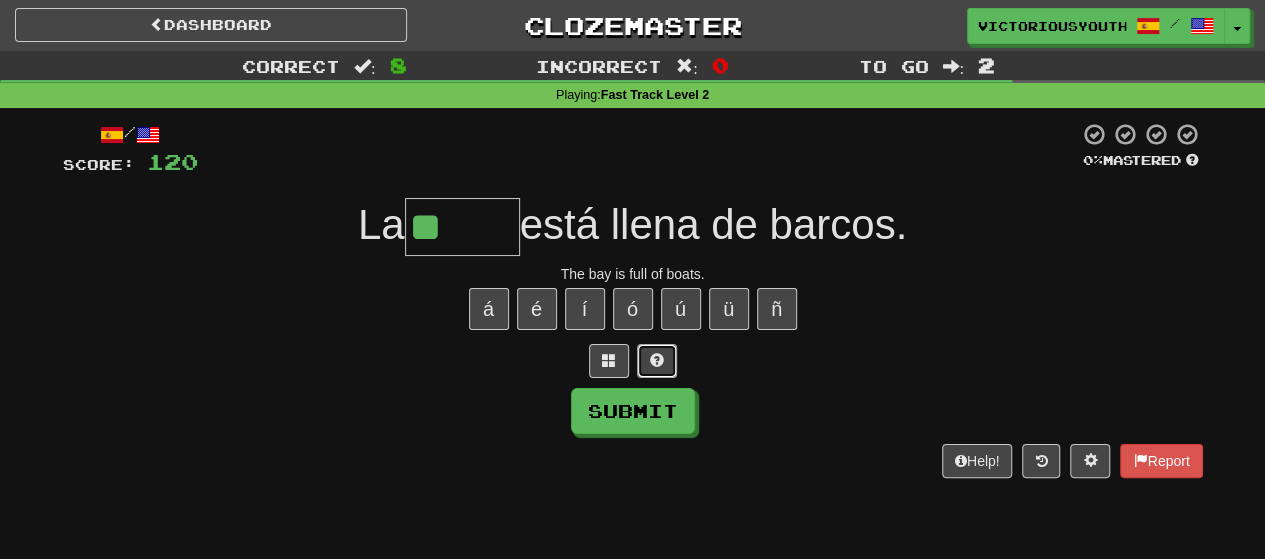 click at bounding box center (657, 360) 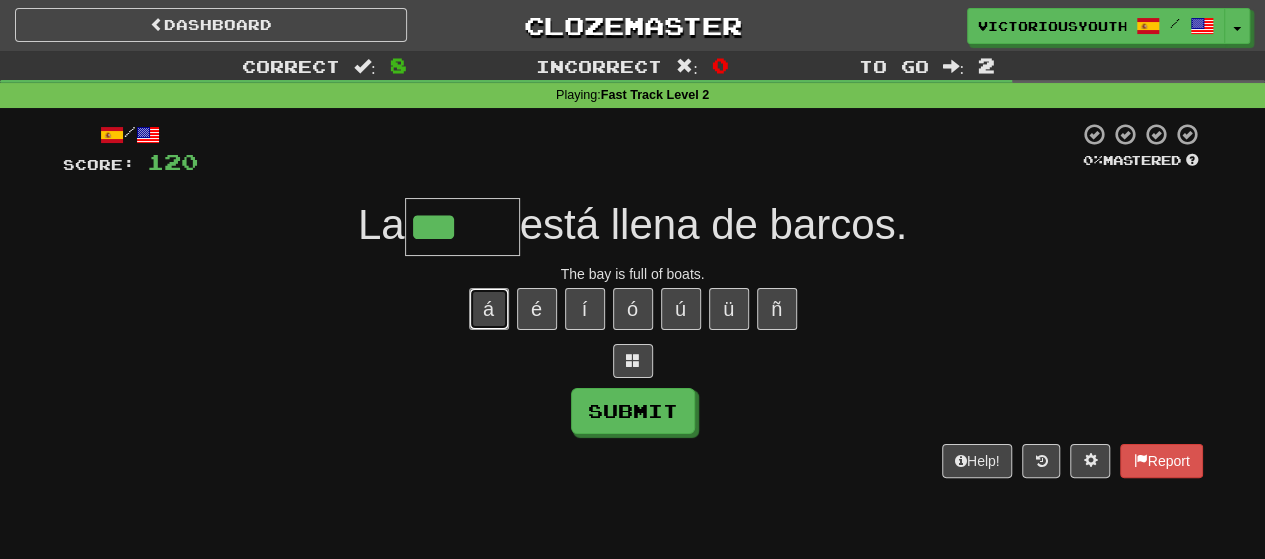 click on "á" at bounding box center [489, 309] 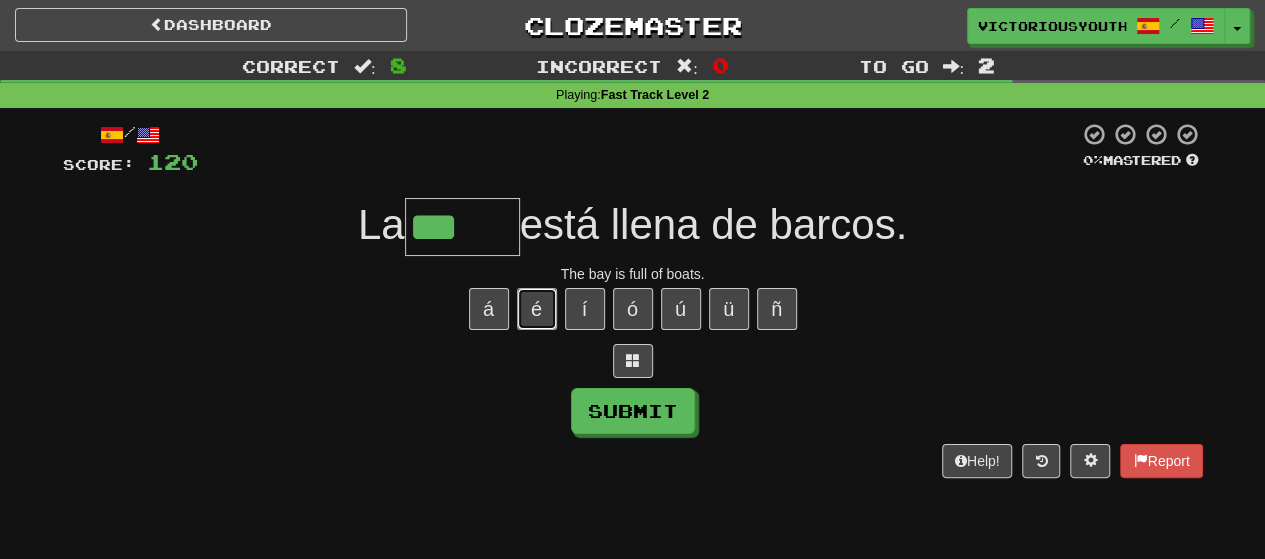 click on "é" at bounding box center [537, 309] 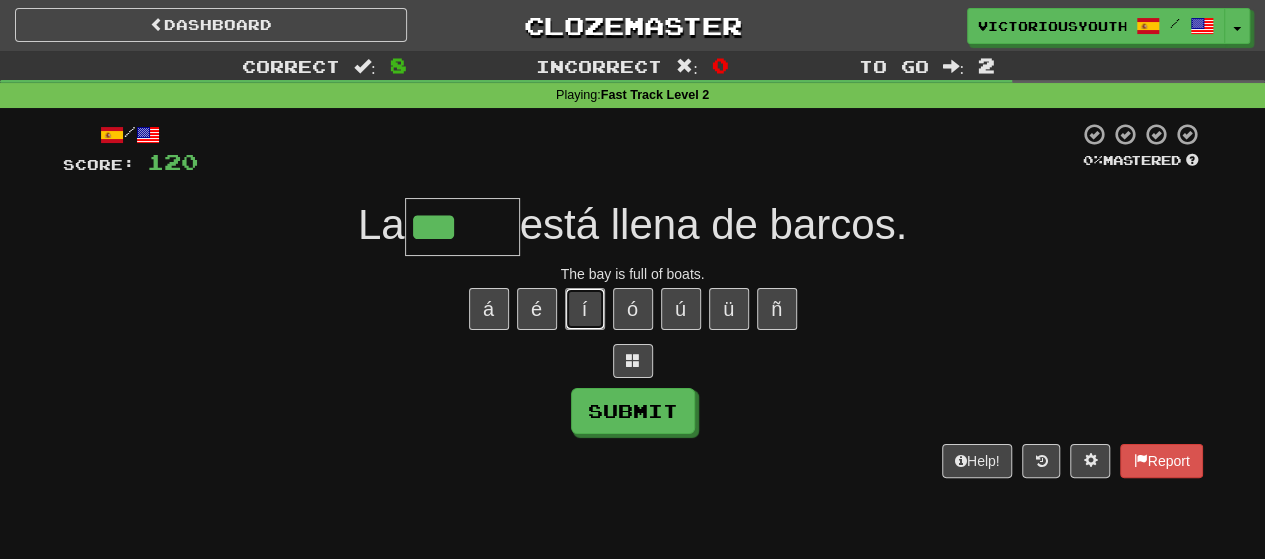 click on "í" at bounding box center (585, 309) 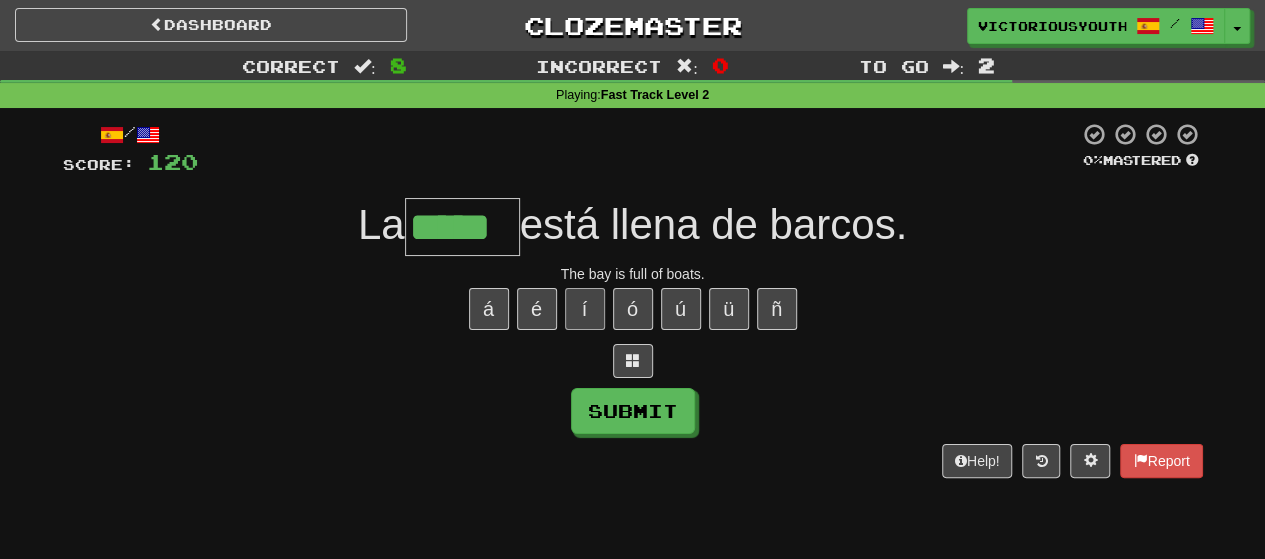 type on "*****" 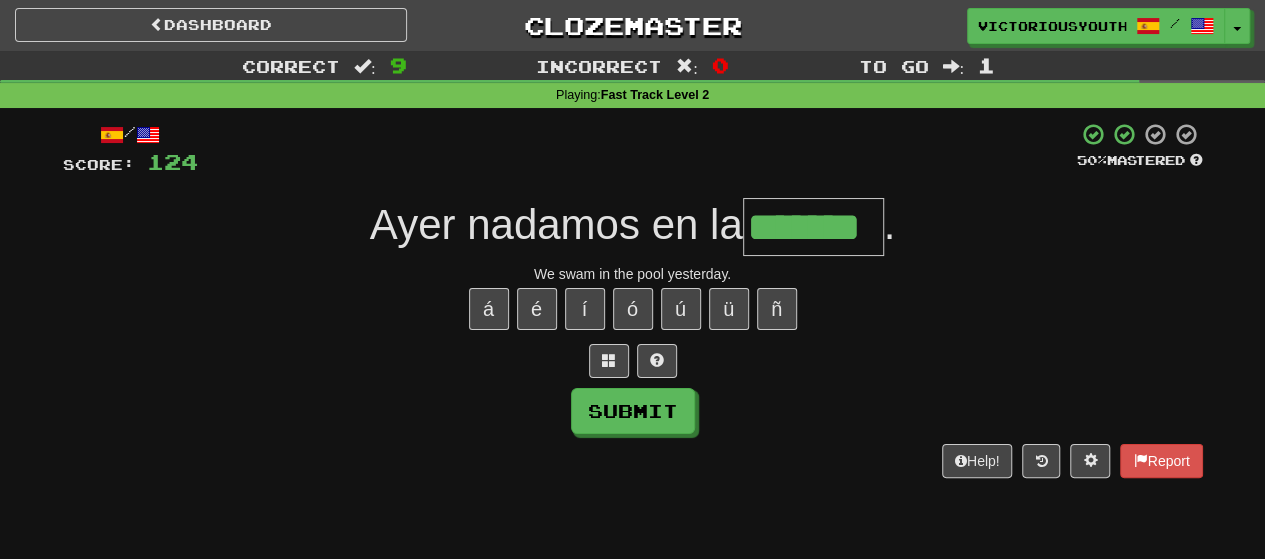 type on "*******" 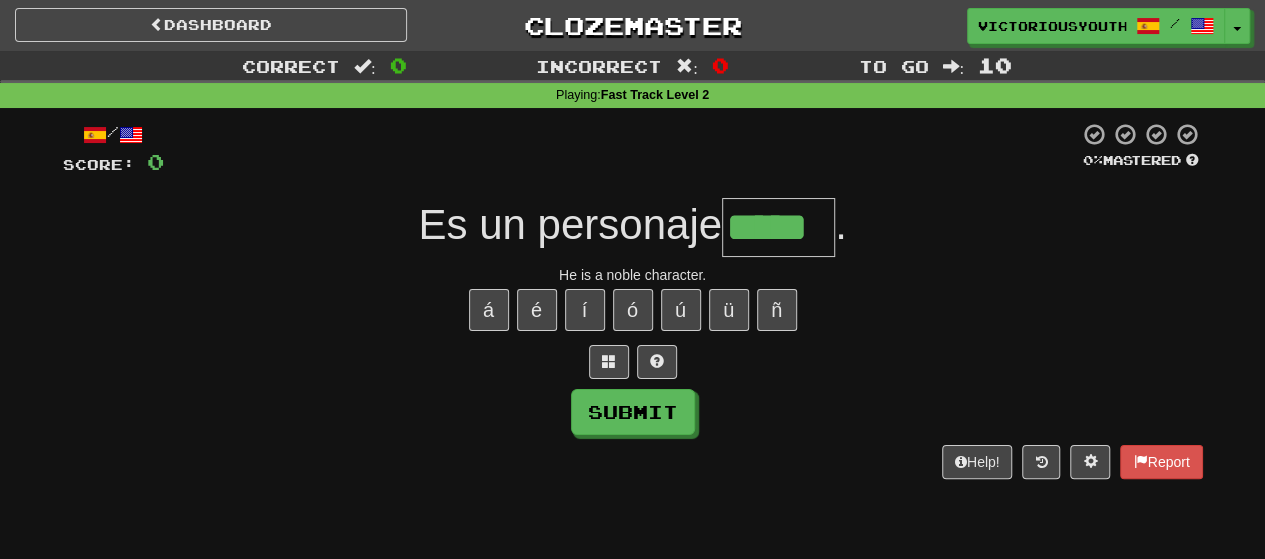 type on "*****" 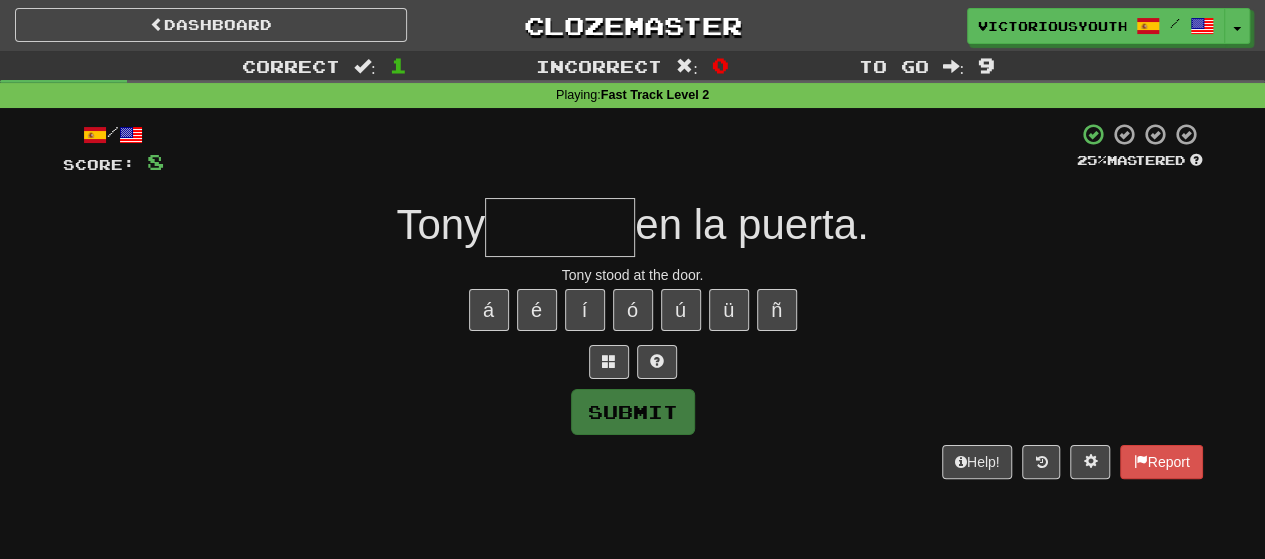 type on "*" 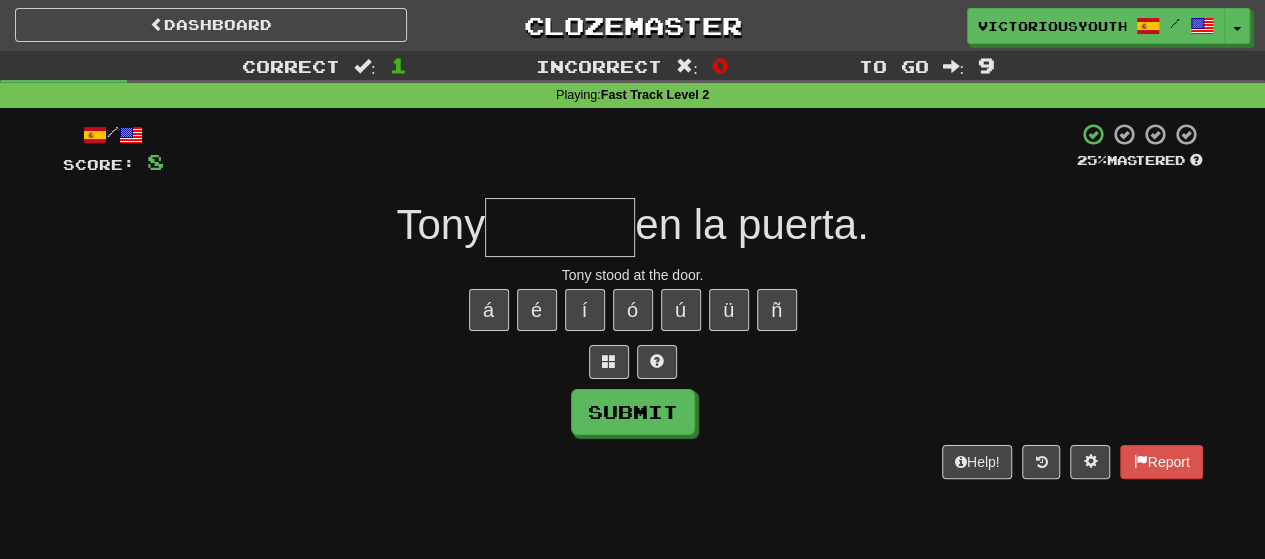 type on "*" 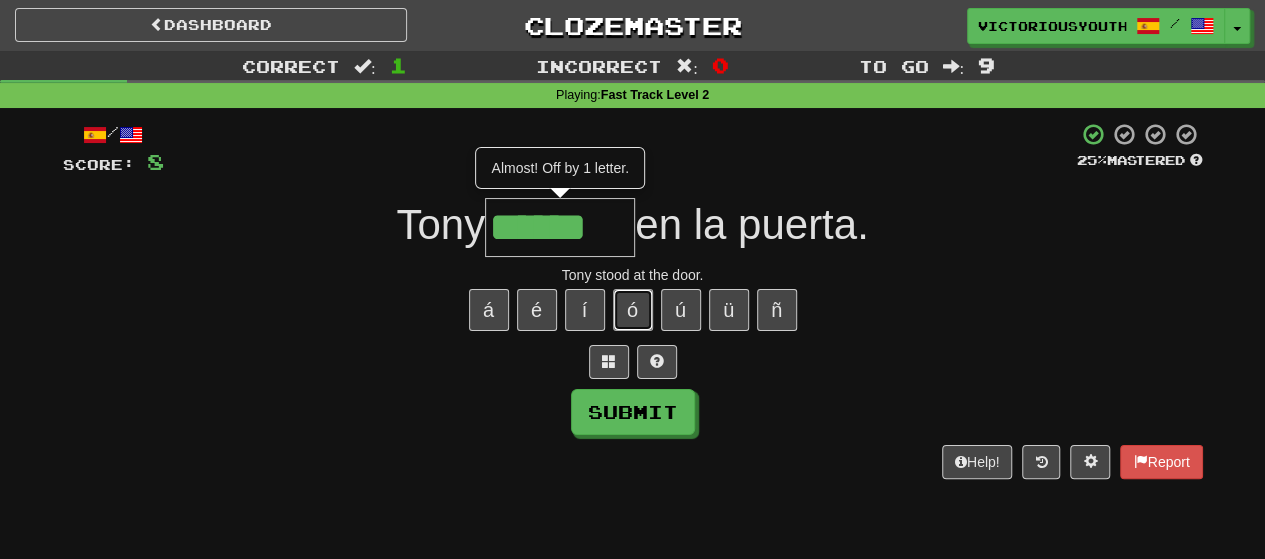 click on "ó" at bounding box center [633, 310] 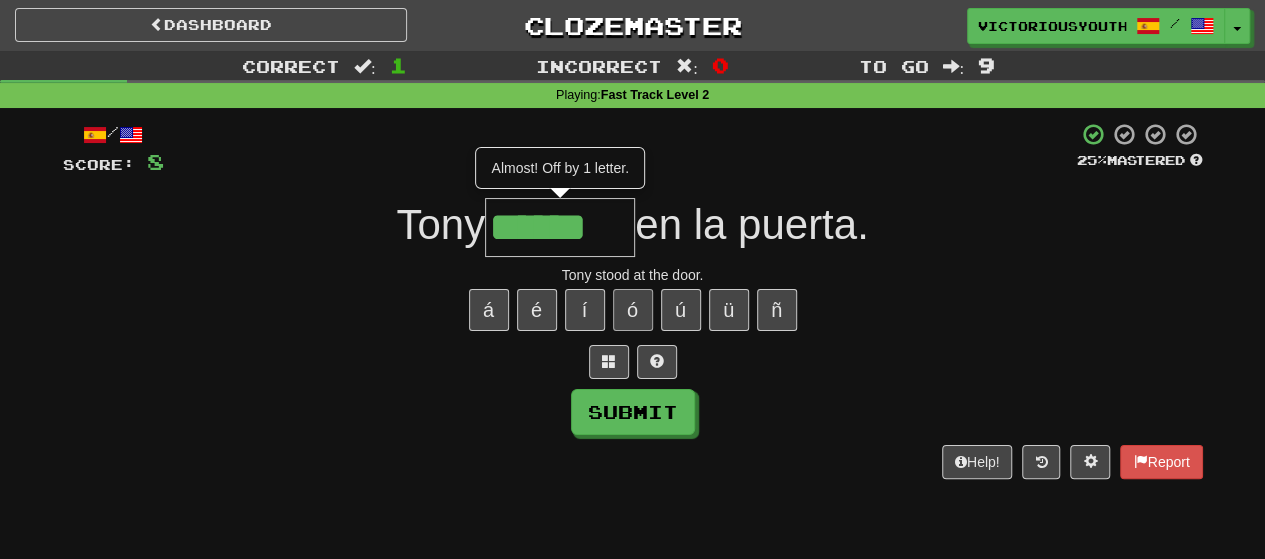 type on "*******" 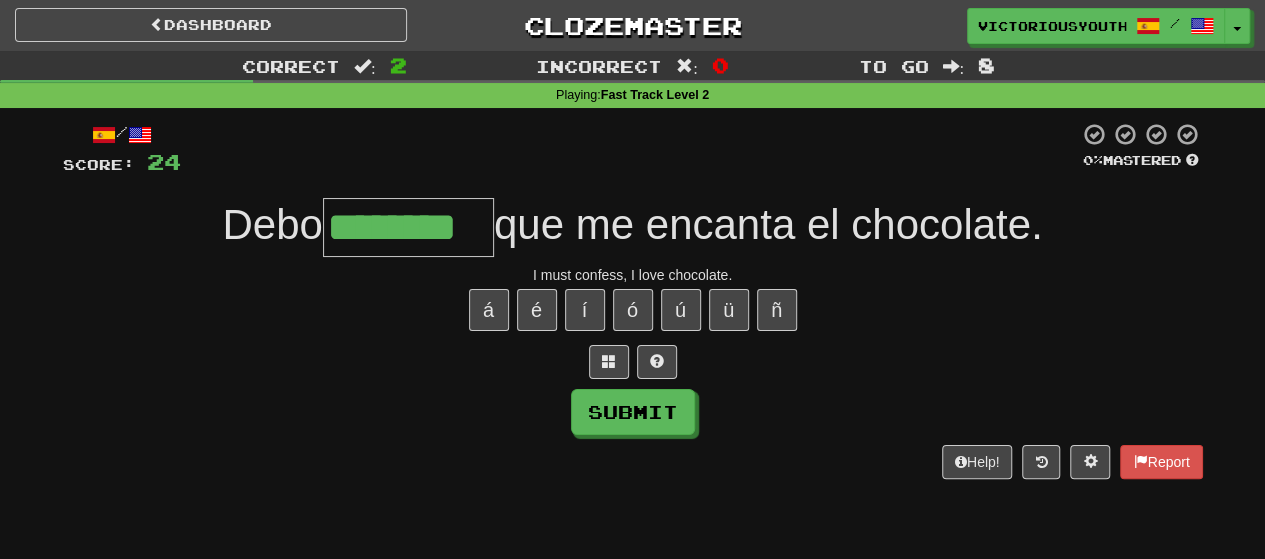type on "********" 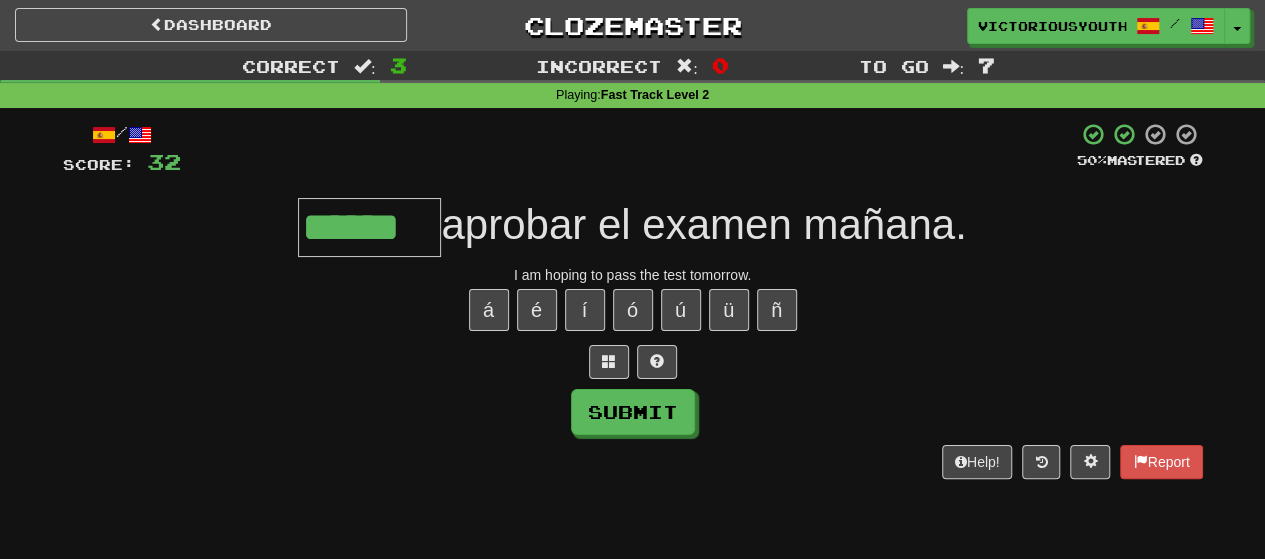 type on "******" 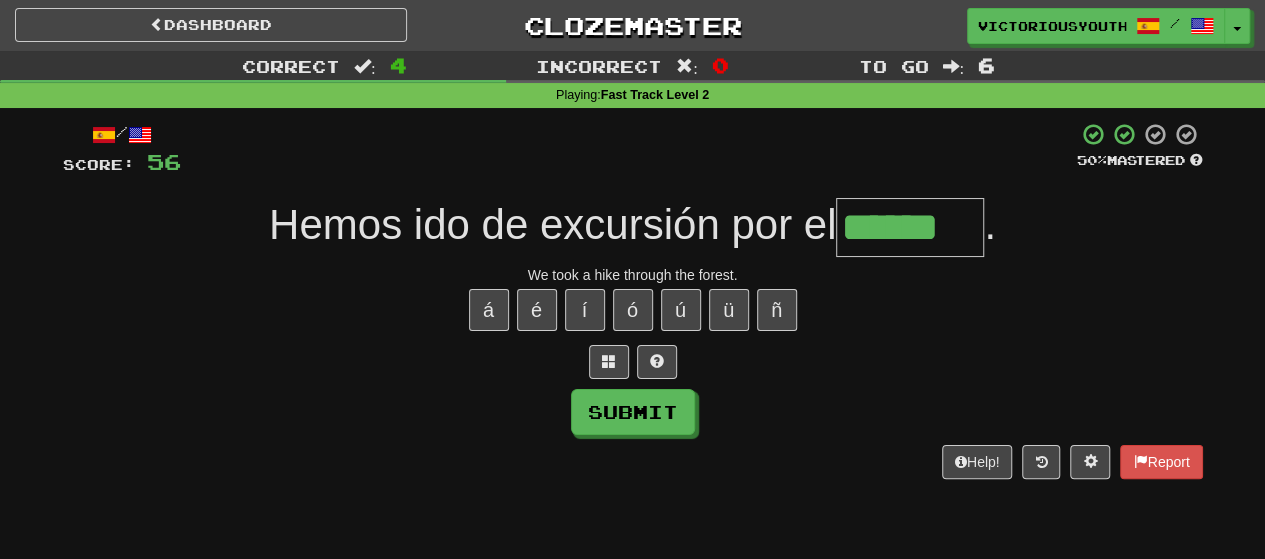type on "******" 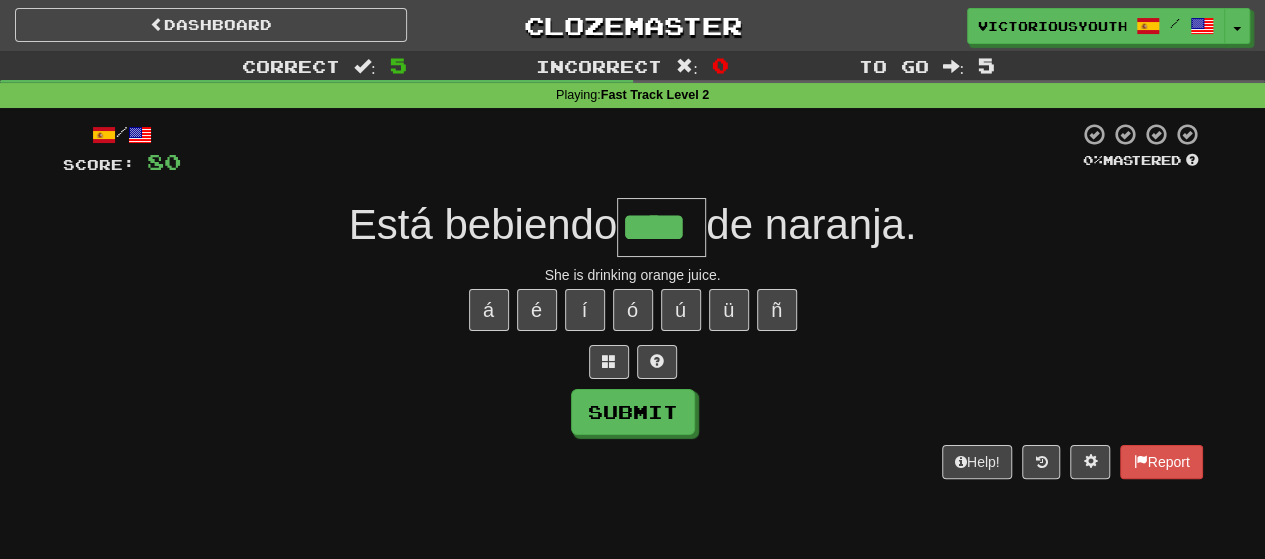 type on "****" 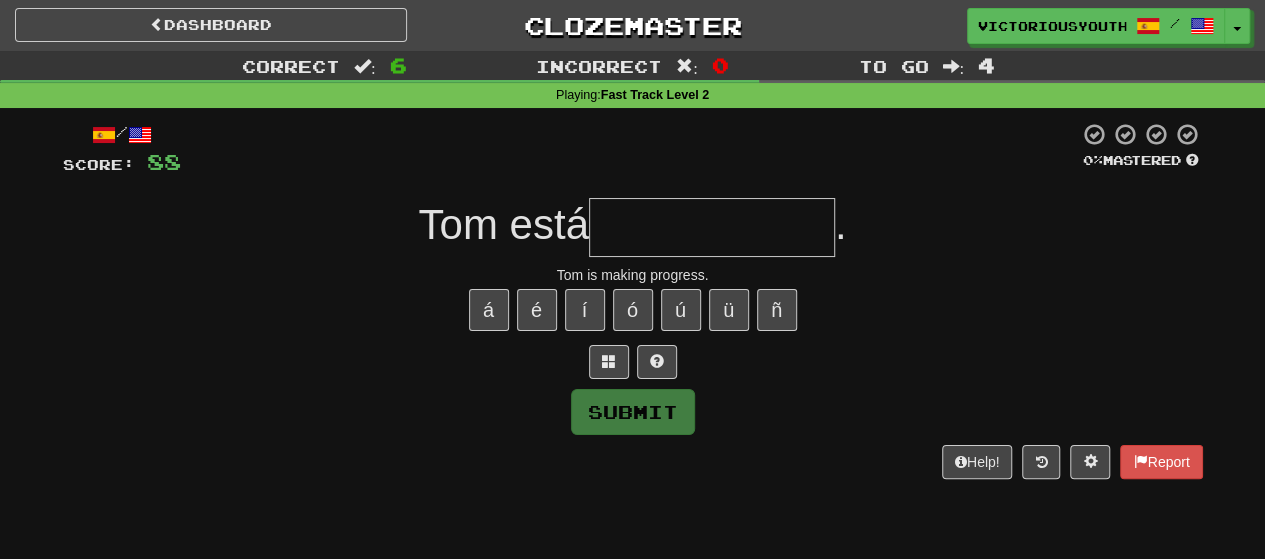 type on "*" 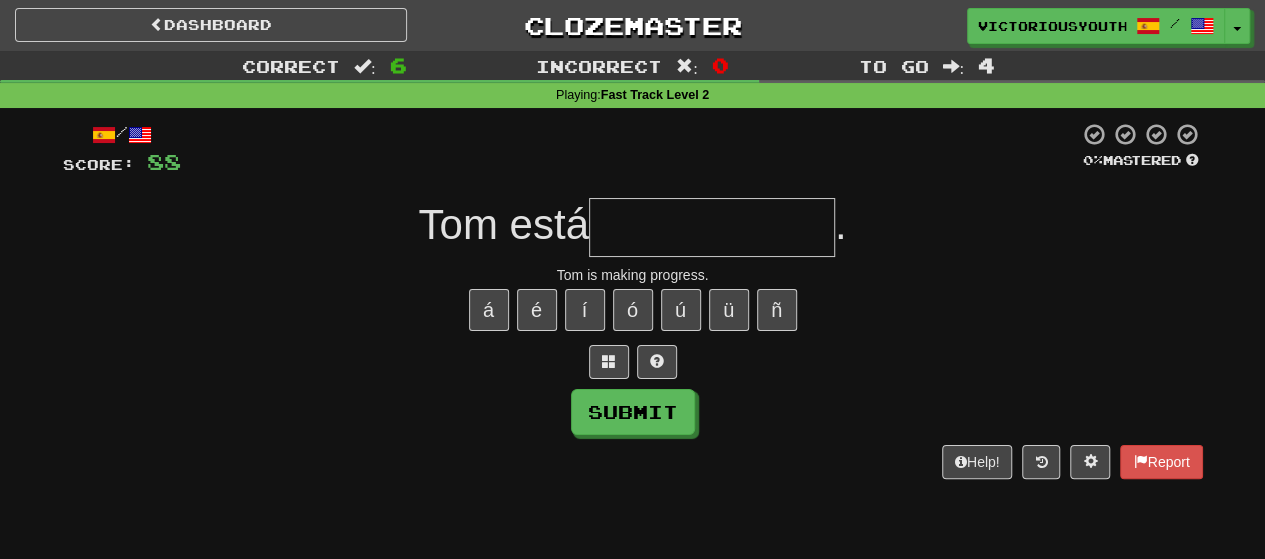 type on "*" 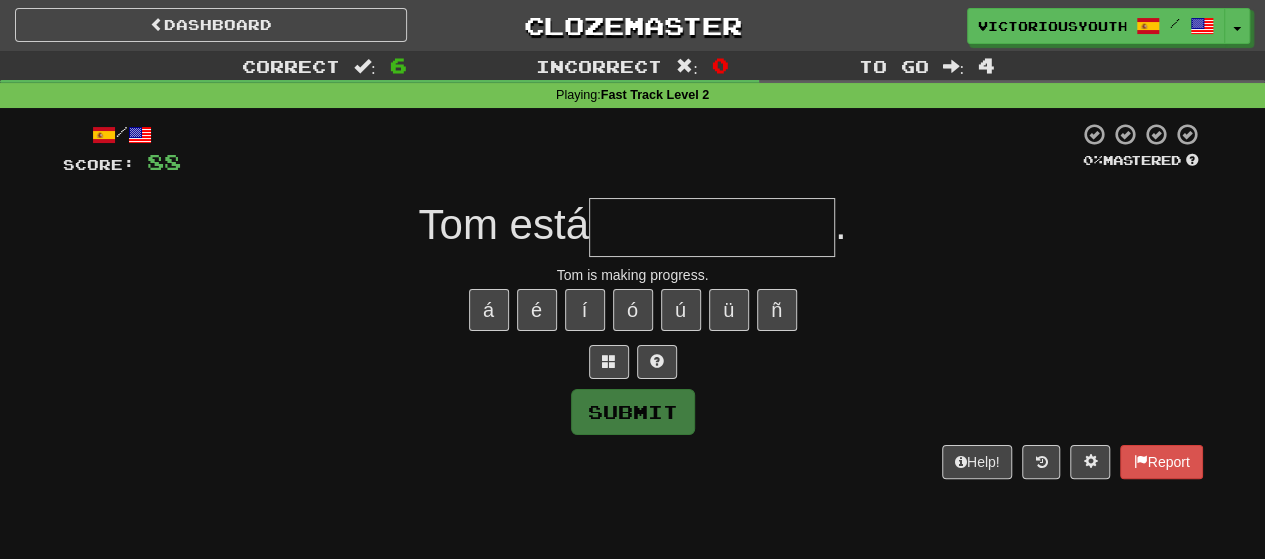 type on "*" 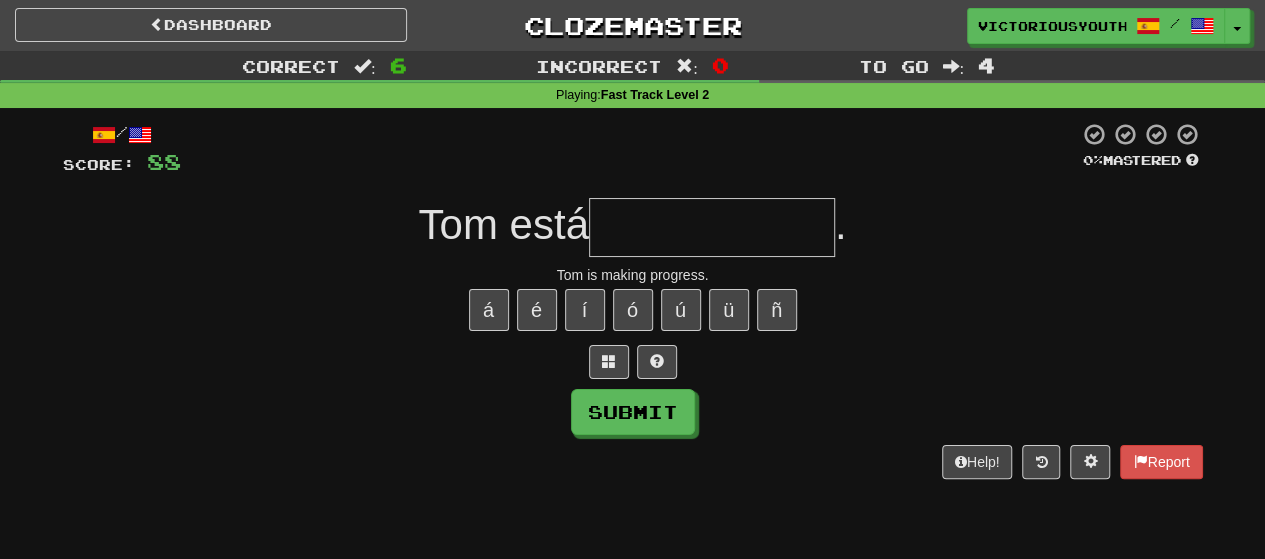 type on "*" 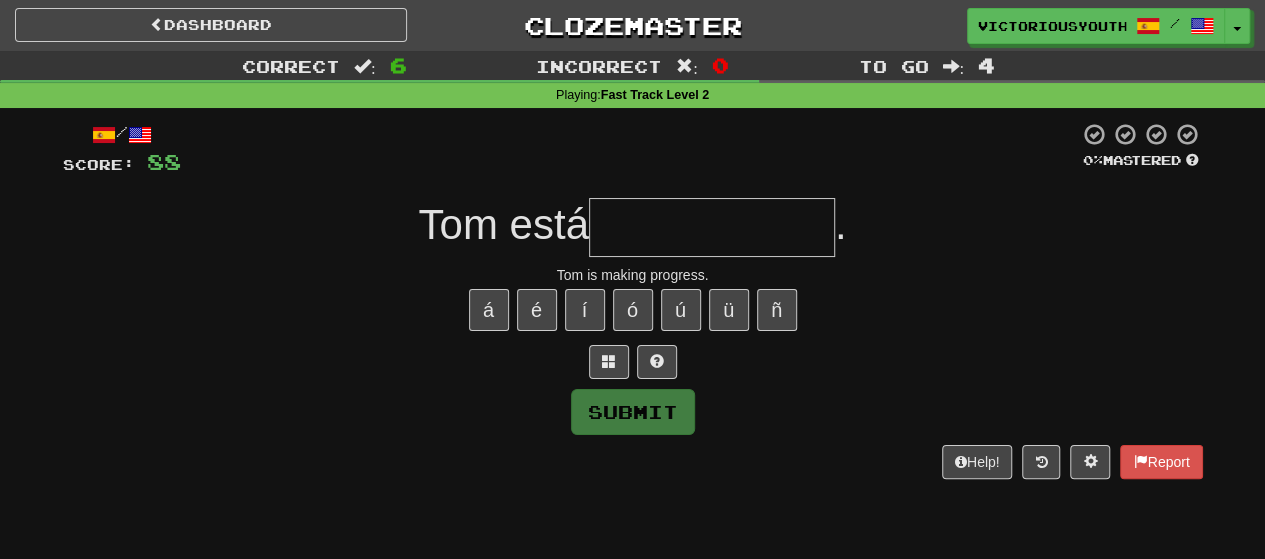 type on "*" 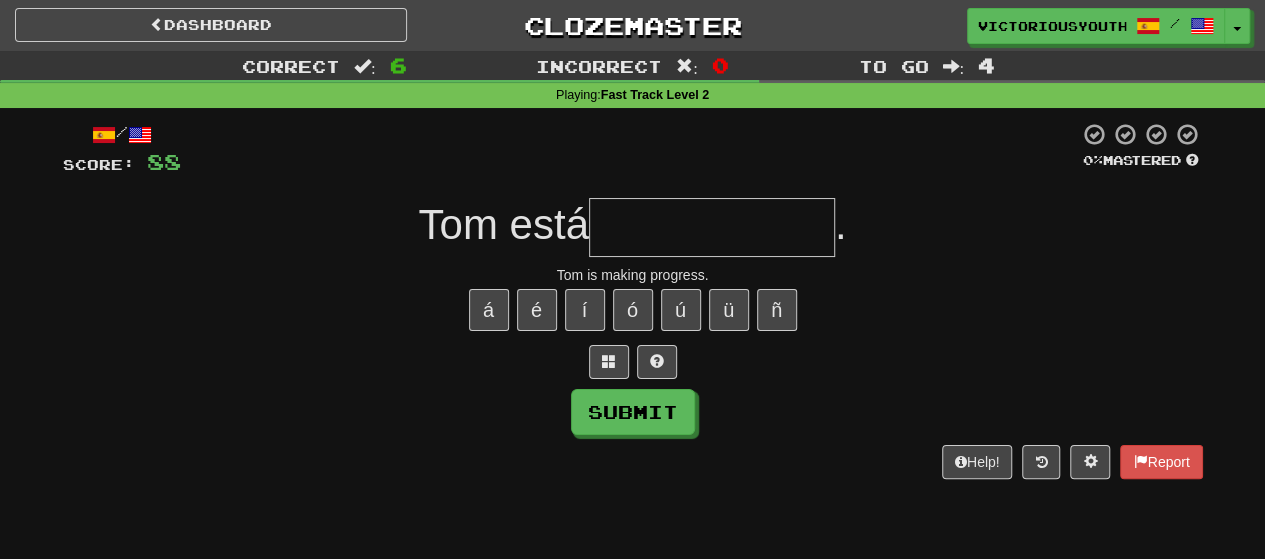type on "*" 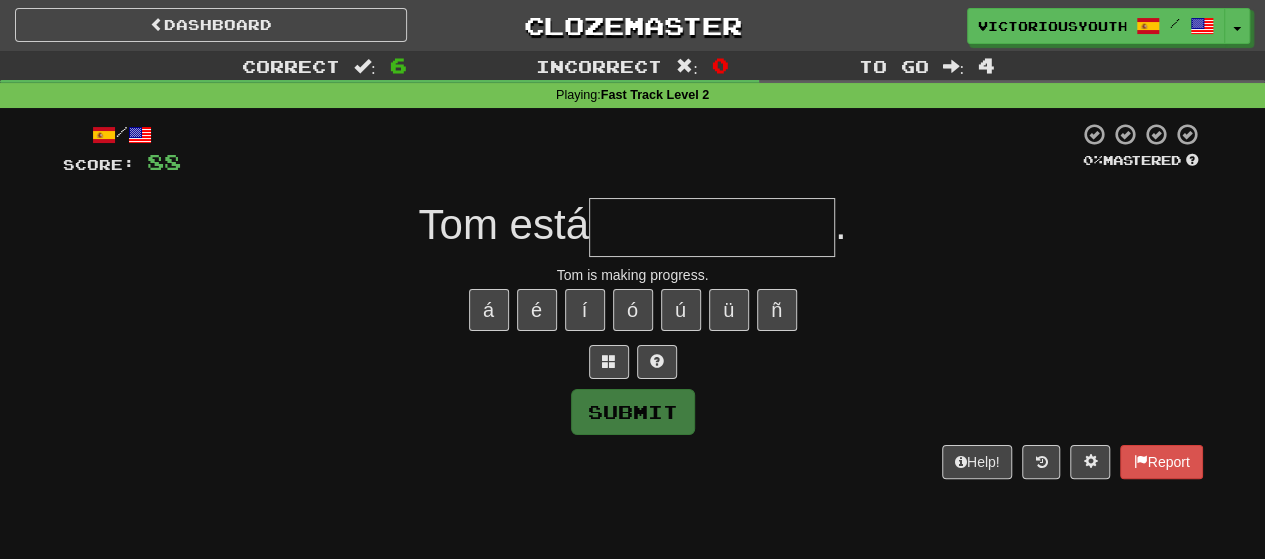 type on "*" 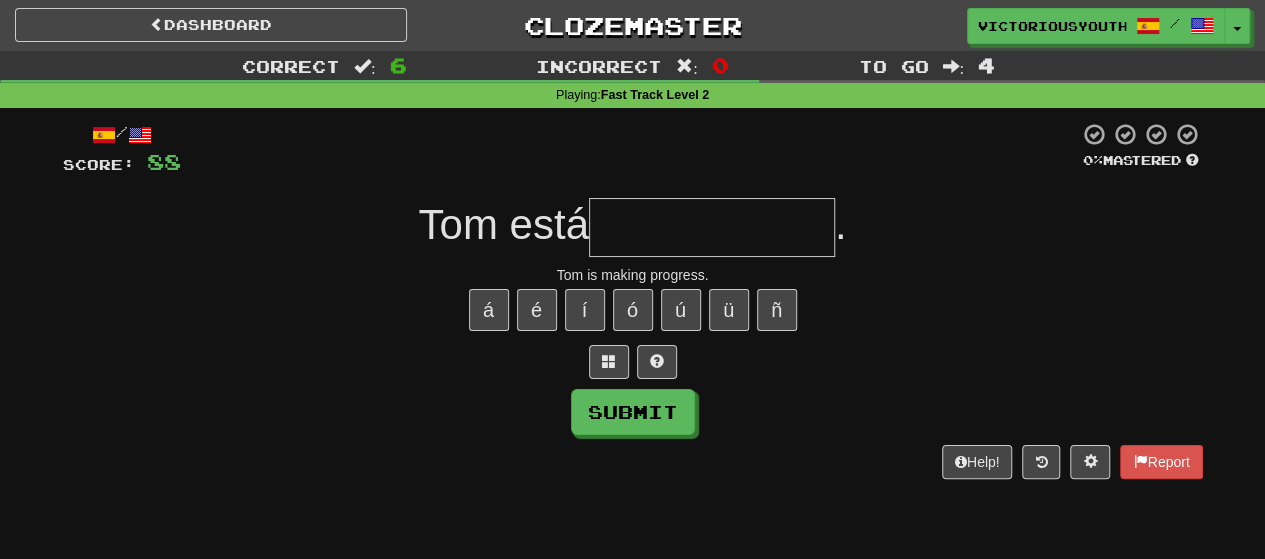 type on "*" 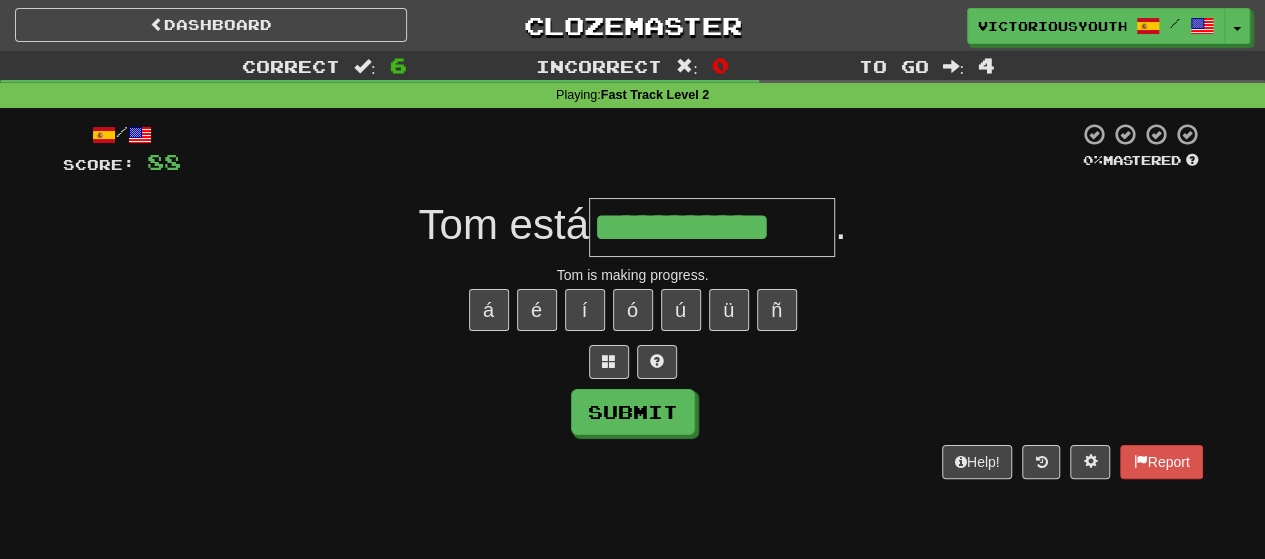 type on "**********" 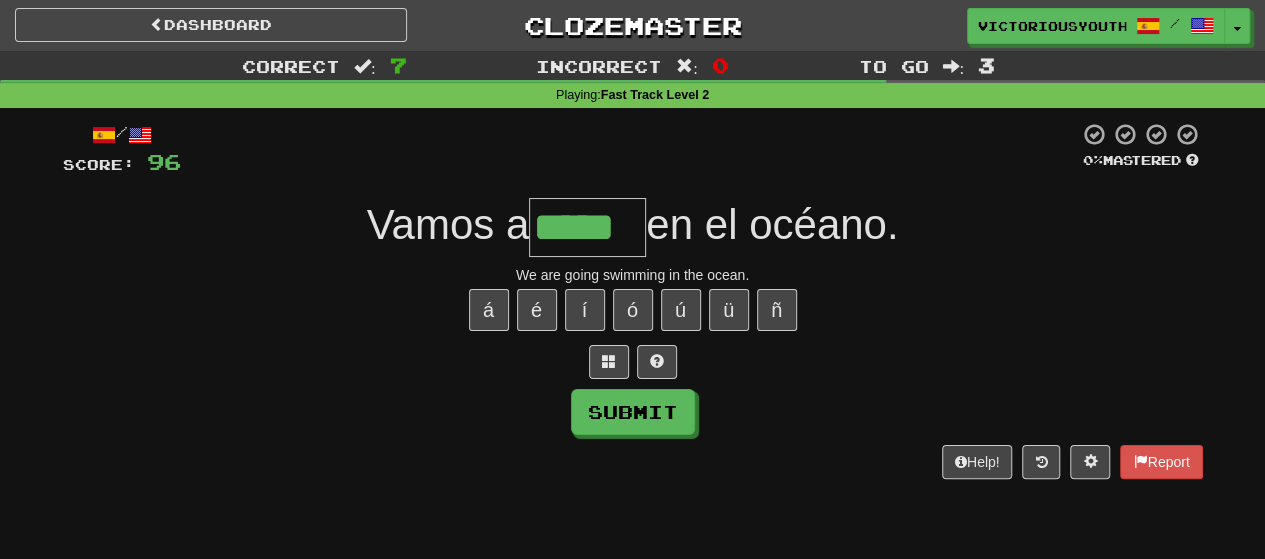 type on "*****" 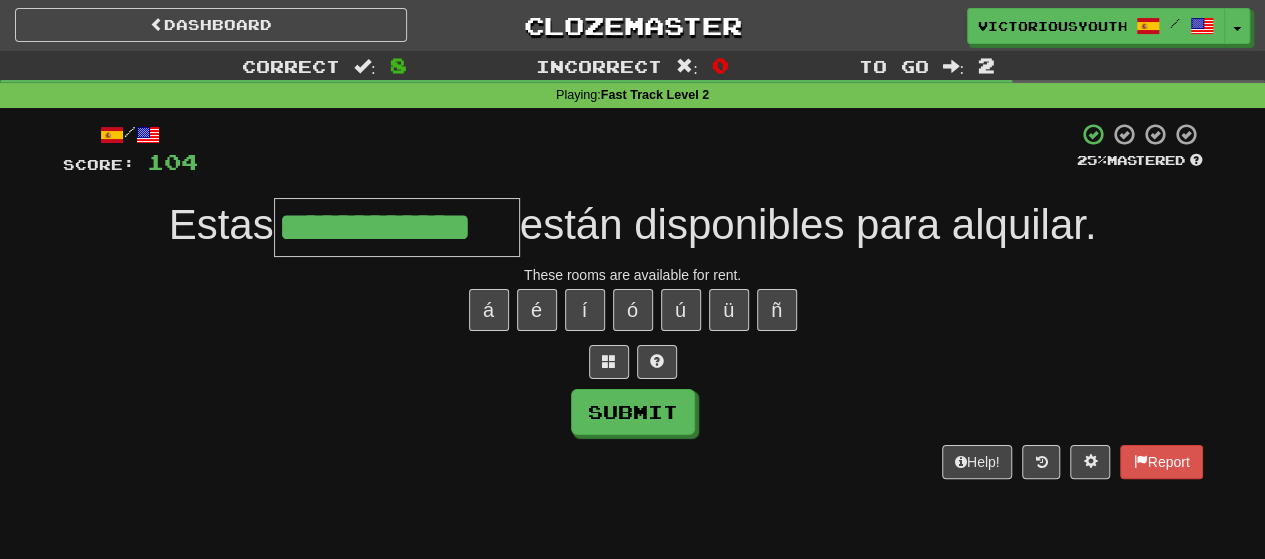 type on "**********" 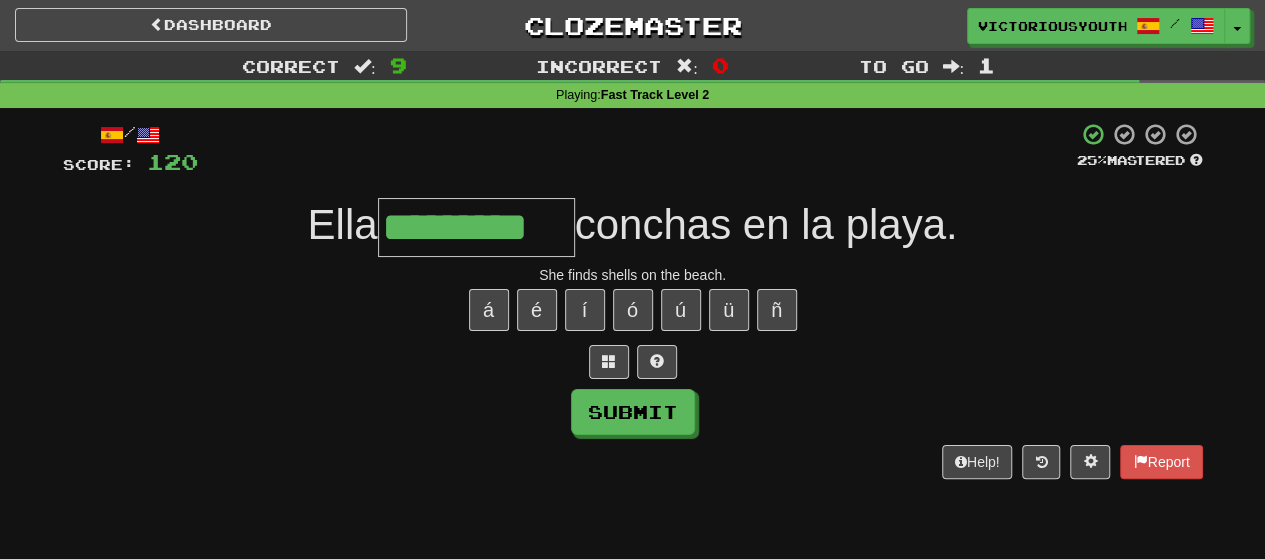 type on "*********" 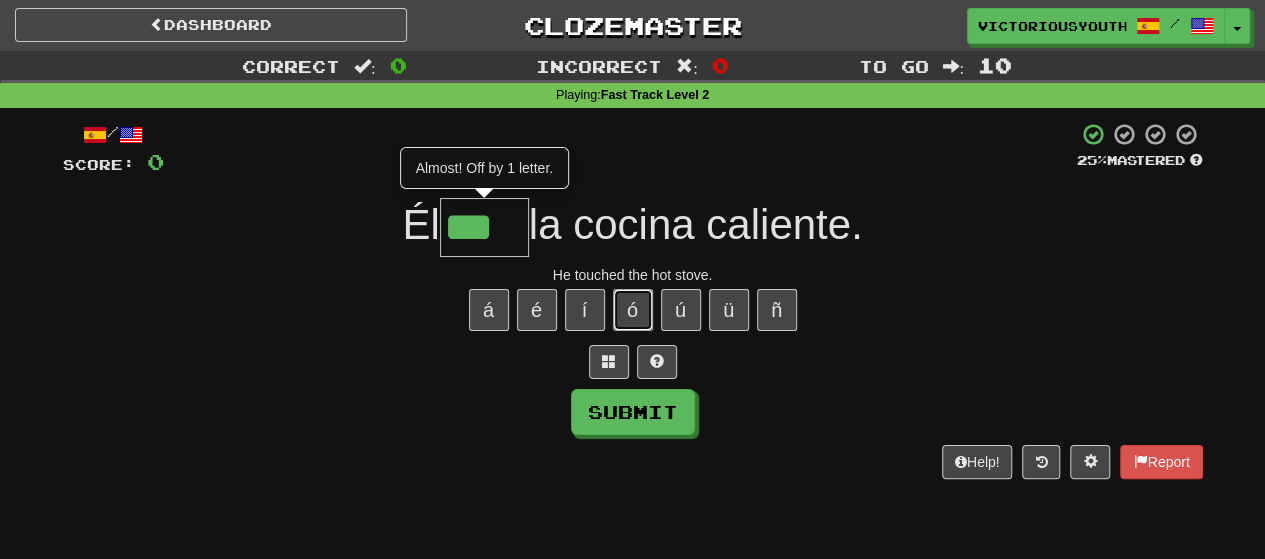 click on "ó" at bounding box center [633, 310] 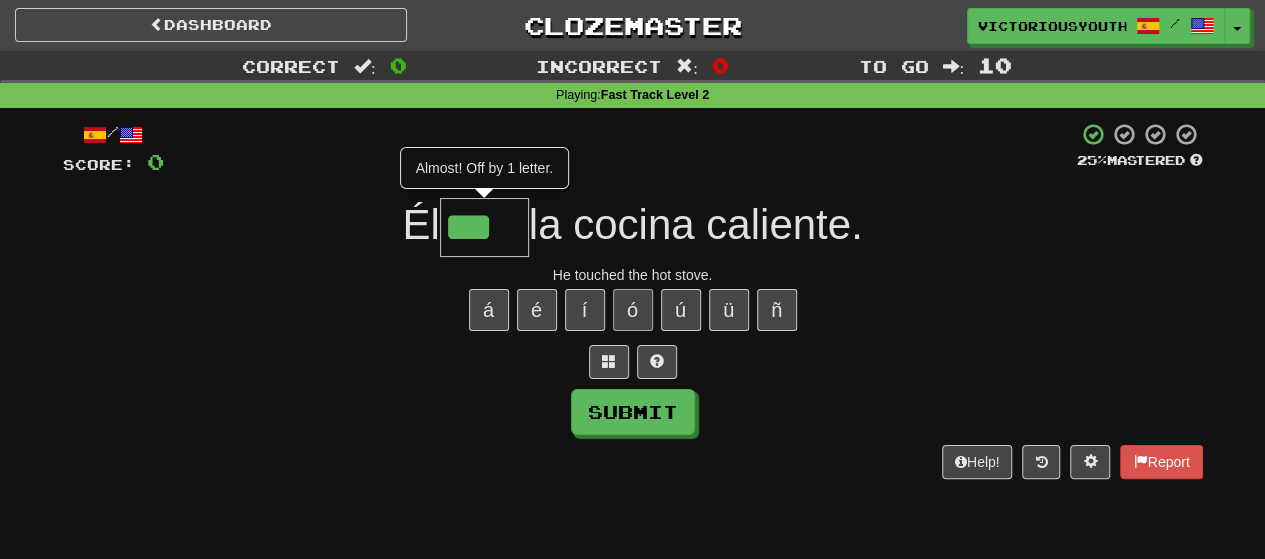 type on "****" 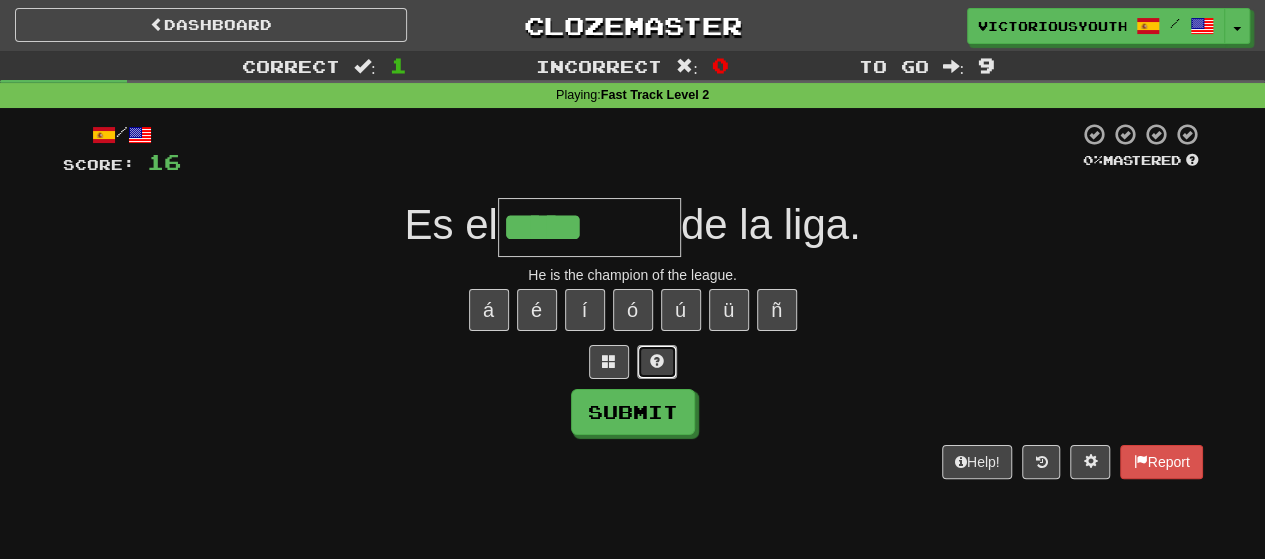 click at bounding box center [657, 362] 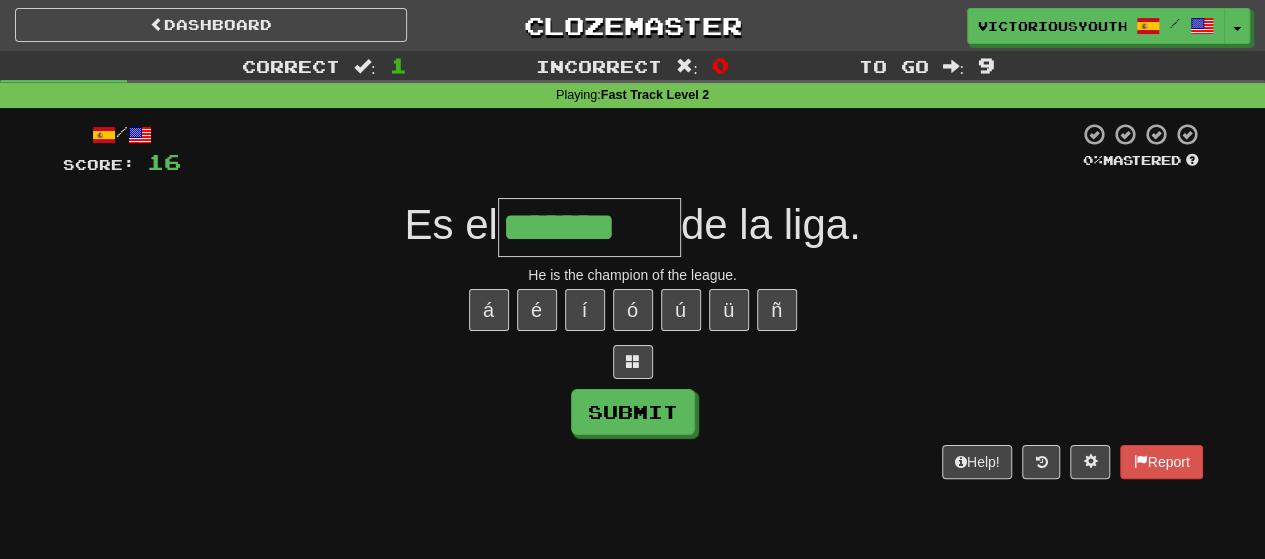 type on "*******" 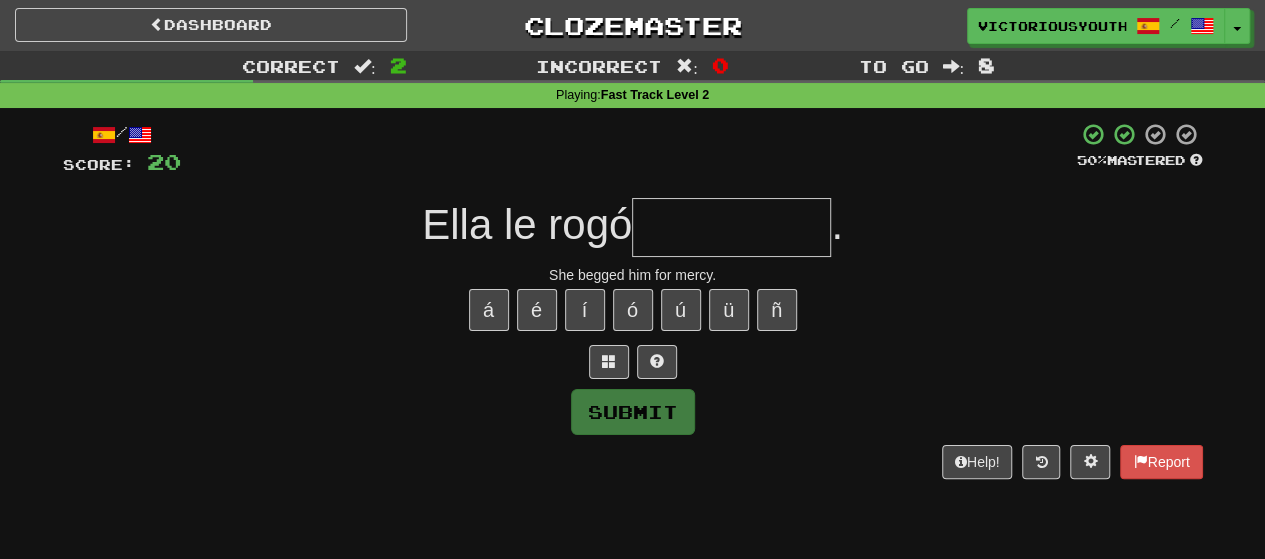 type on "*" 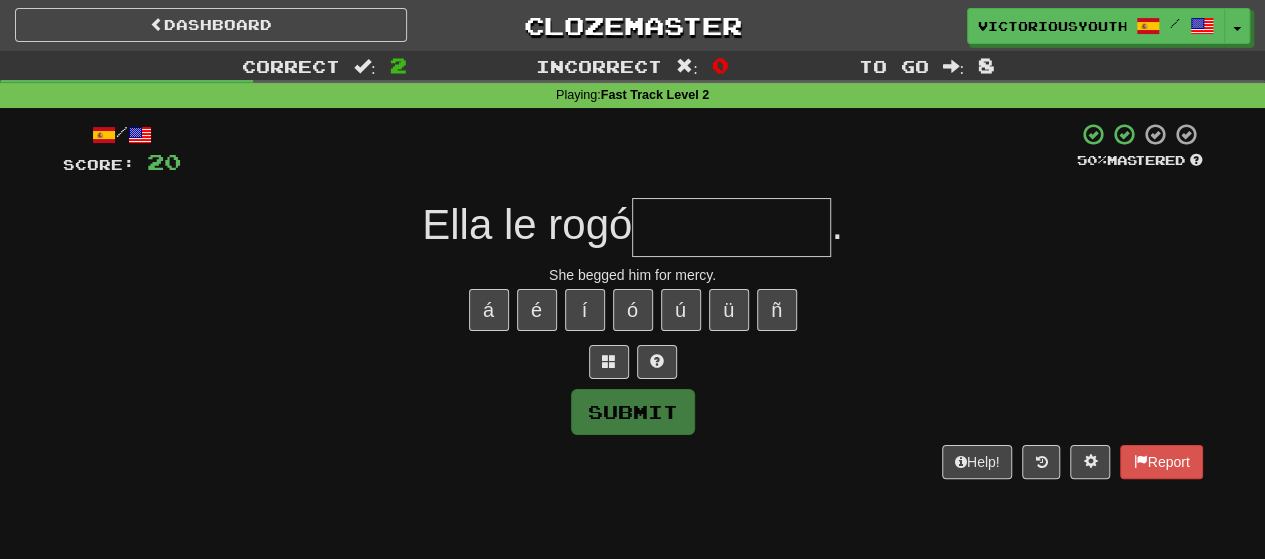 type on "*" 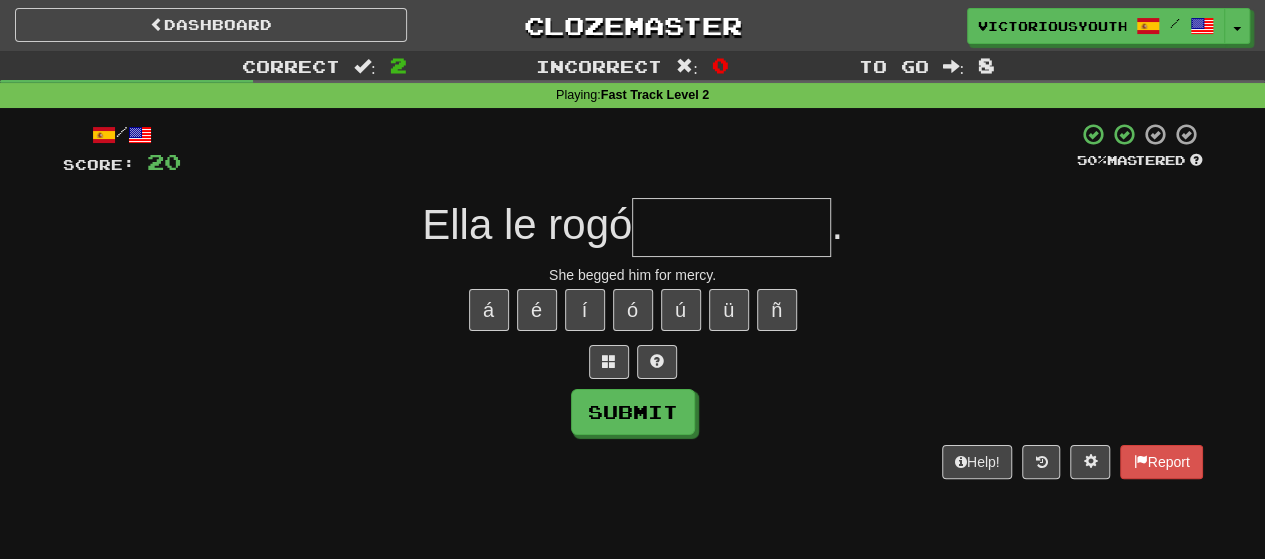 type on "*" 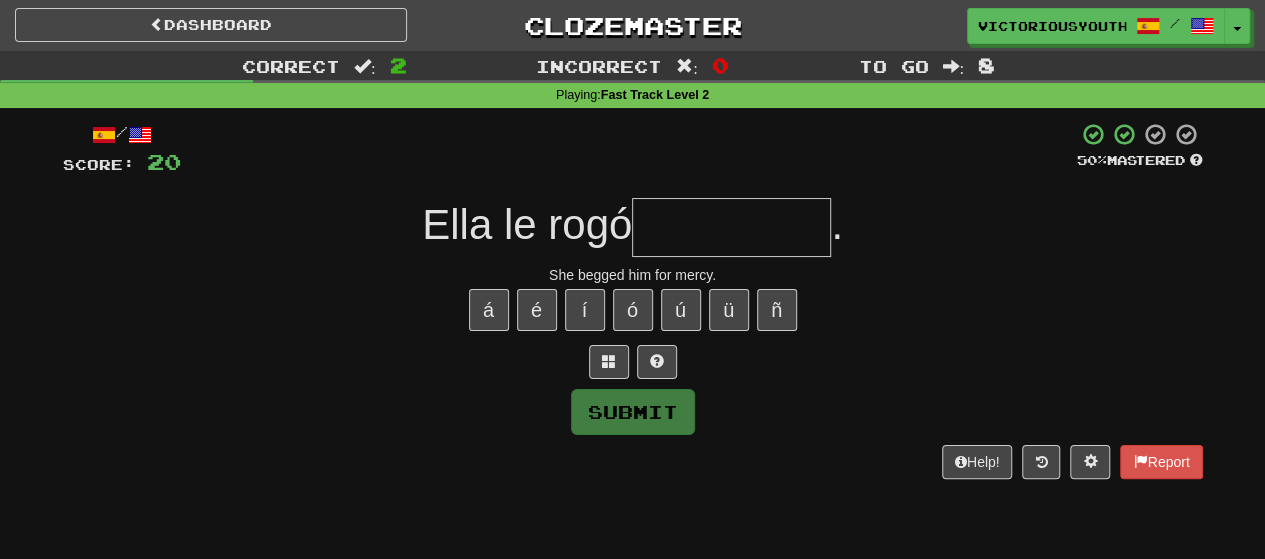 type on "*" 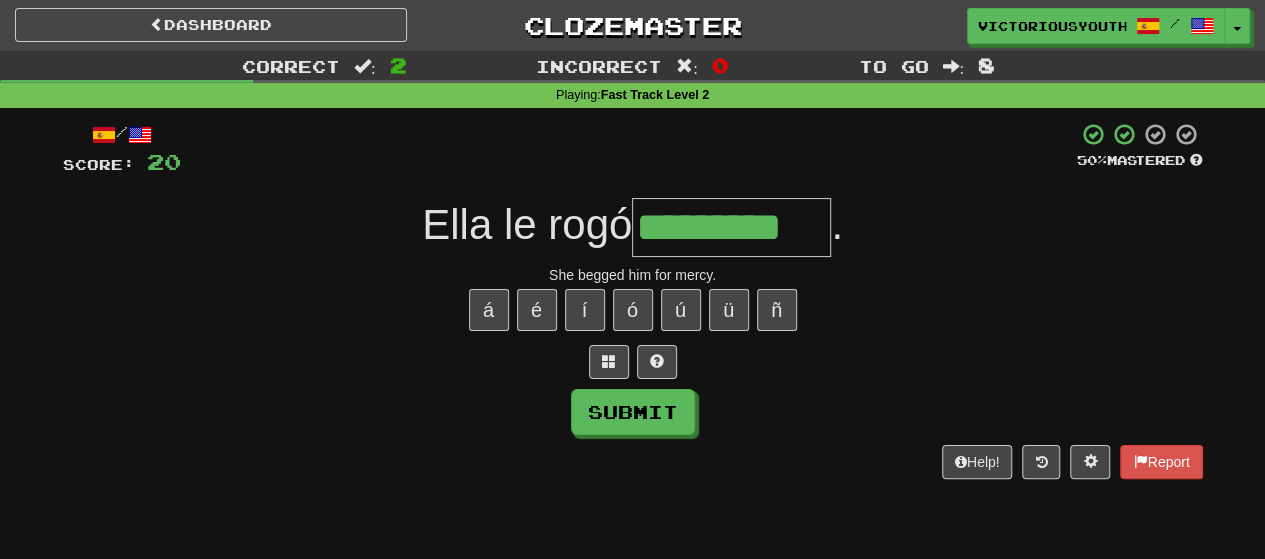 type on "*********" 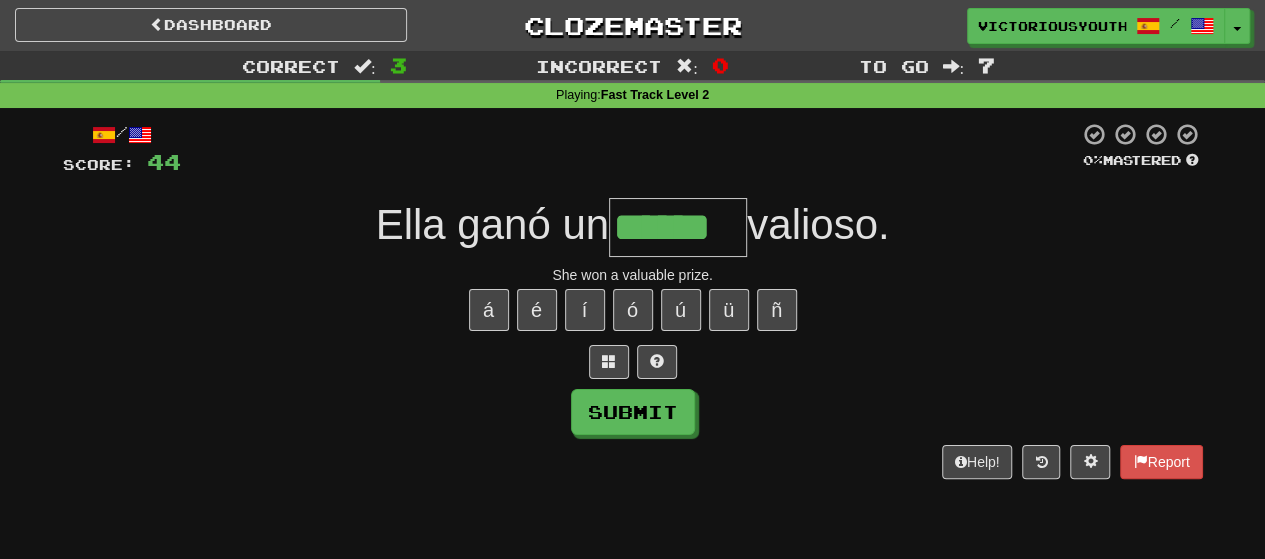 type on "******" 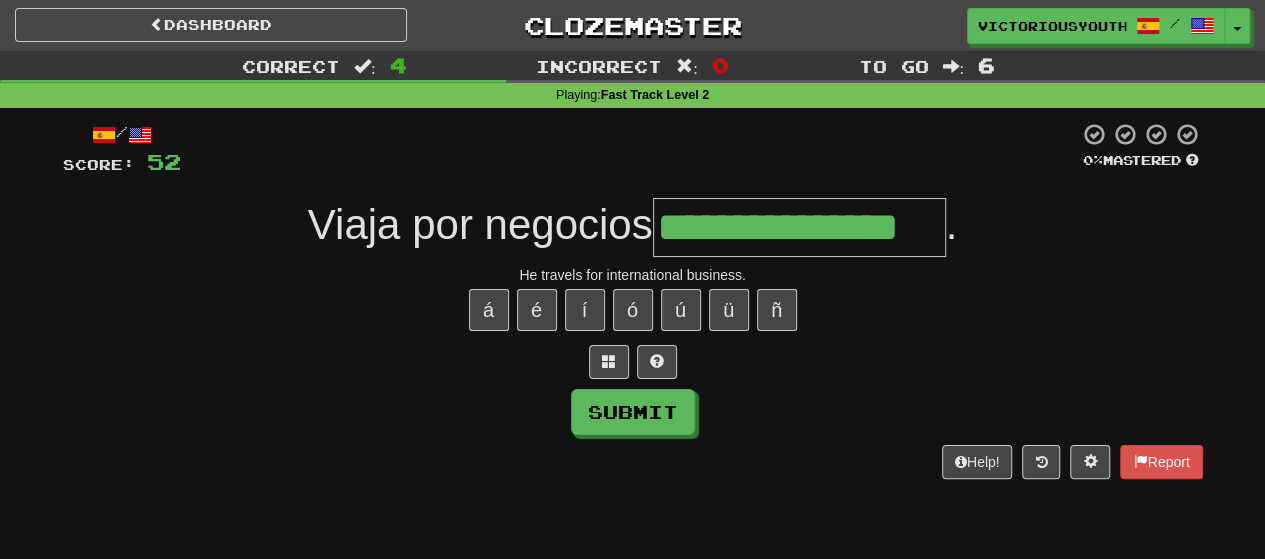 type on "**********" 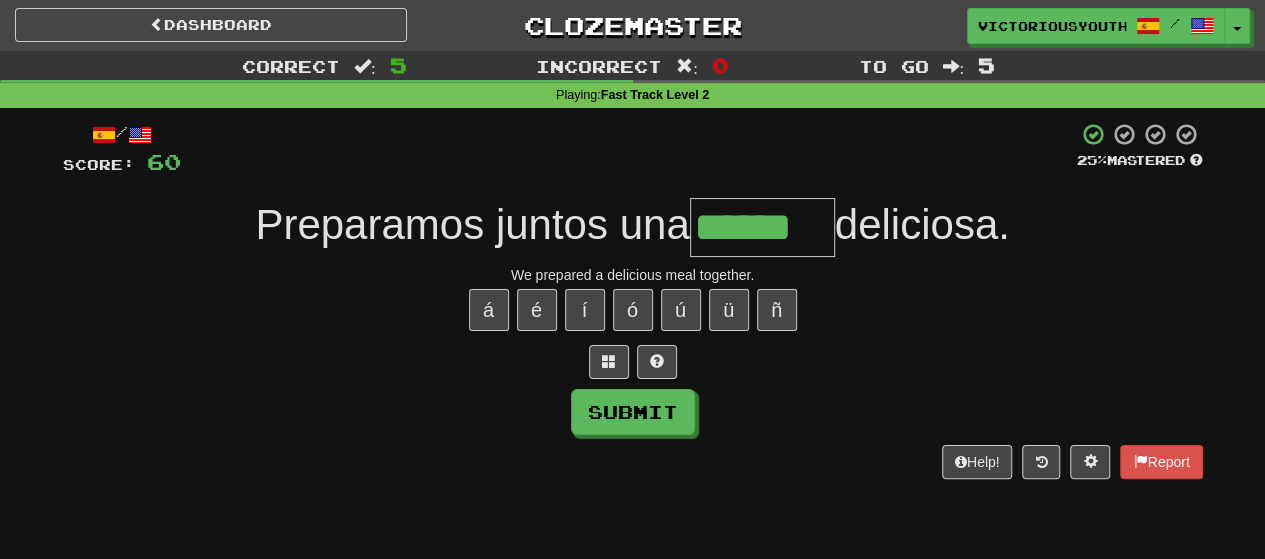 type on "******" 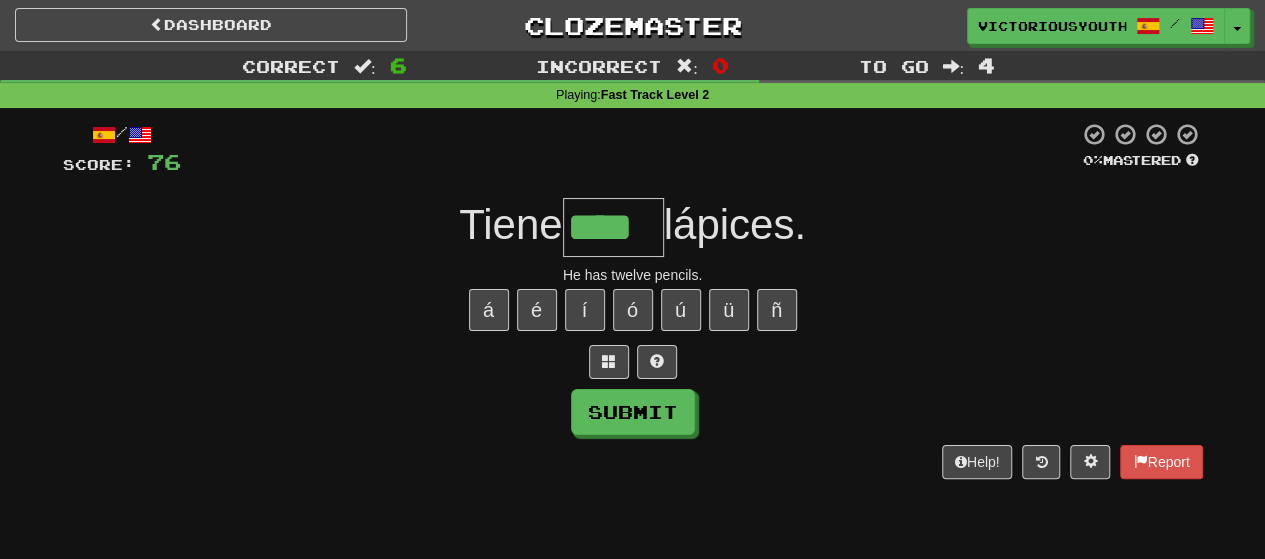 type on "****" 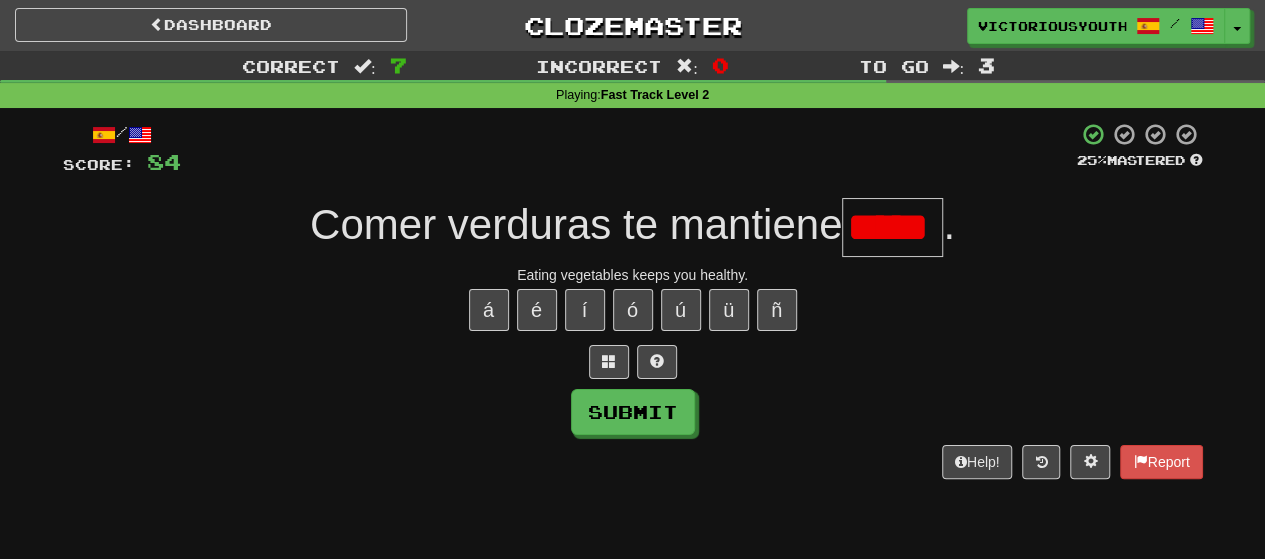 type on "****" 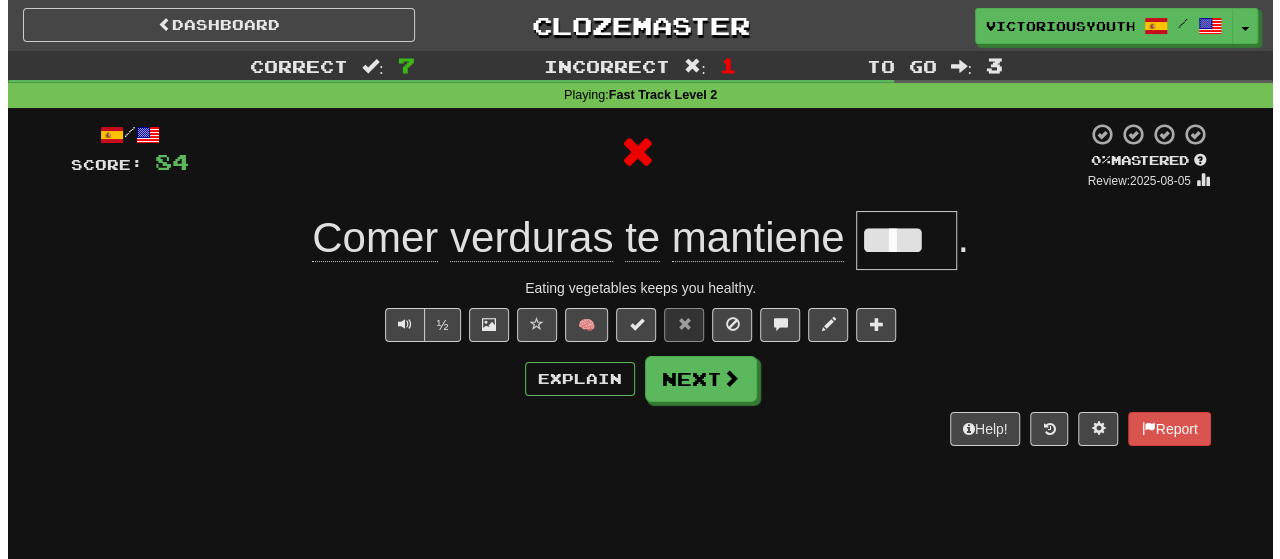 scroll, scrollTop: 0, scrollLeft: 0, axis: both 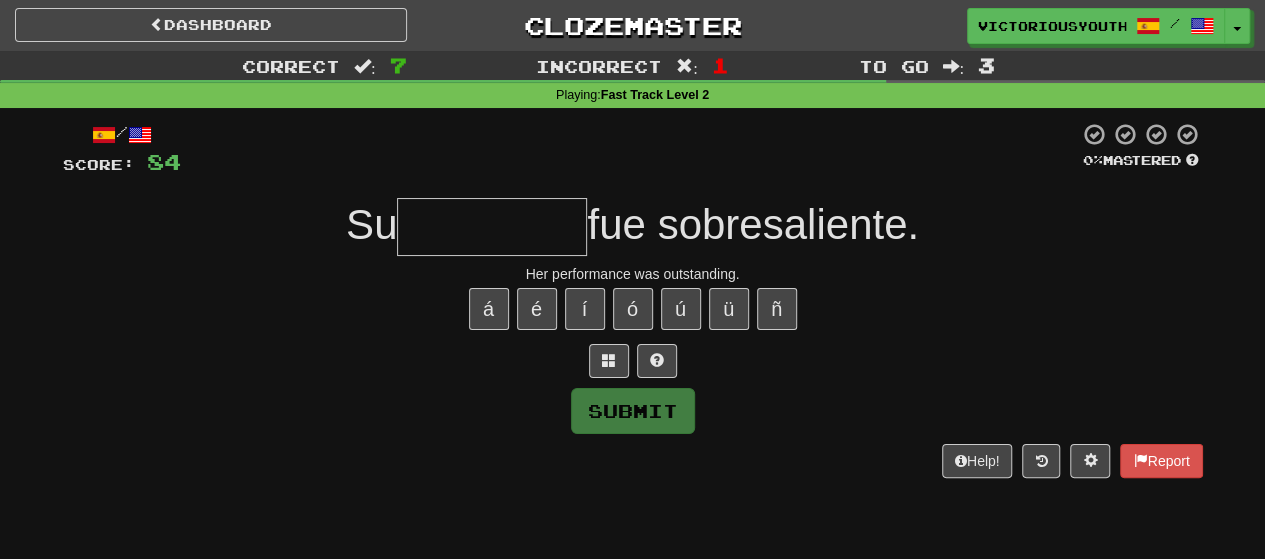 type on "*" 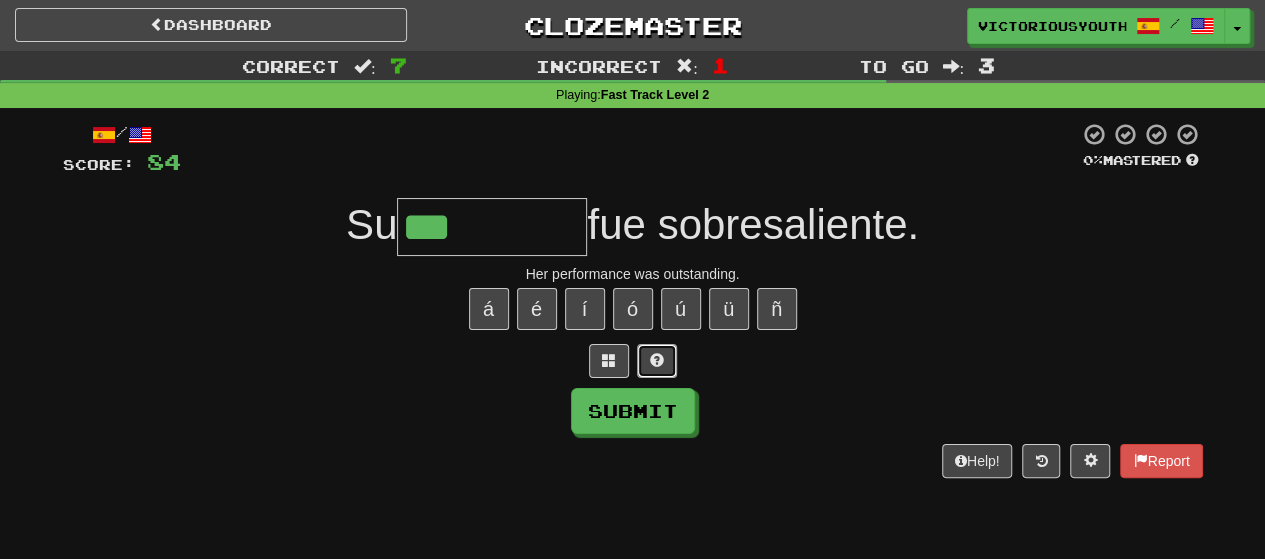 click at bounding box center [657, 361] 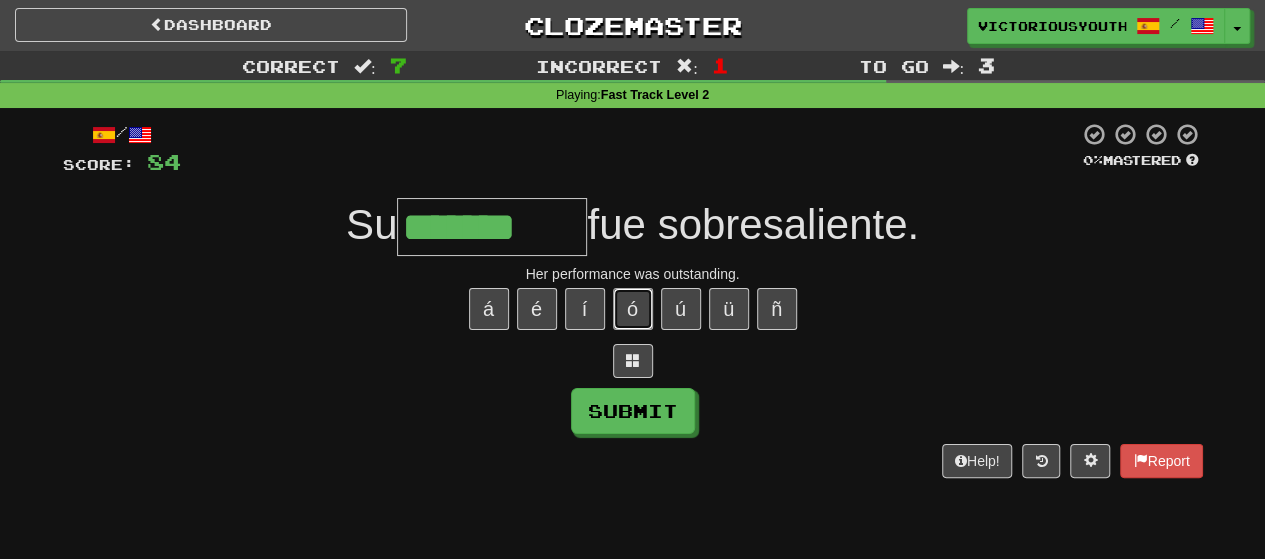 click on "ó" at bounding box center [633, 309] 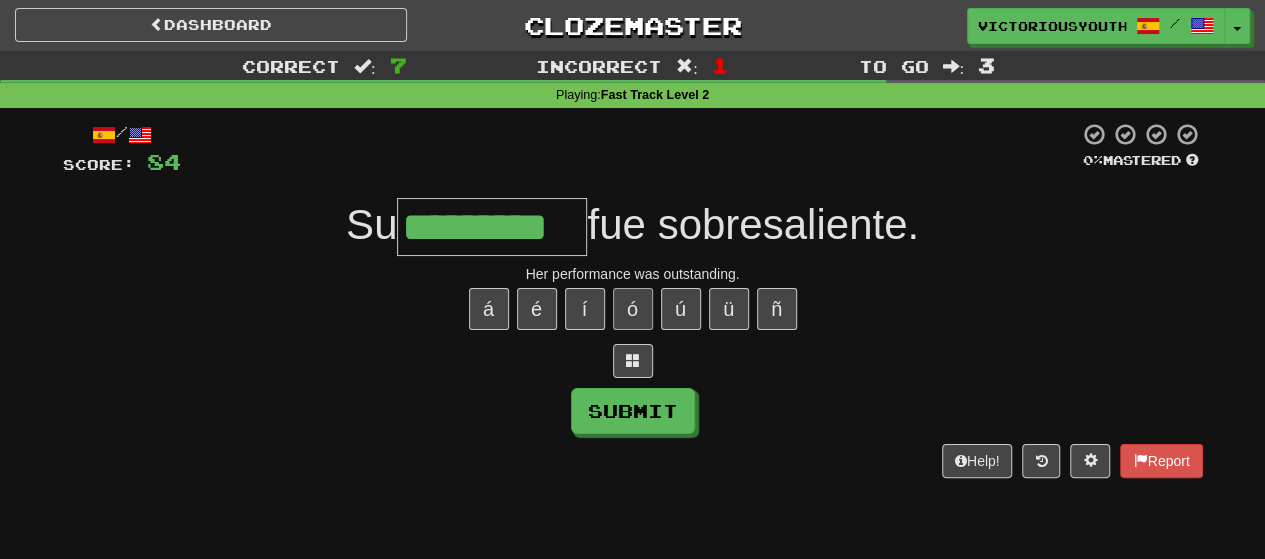 type on "*********" 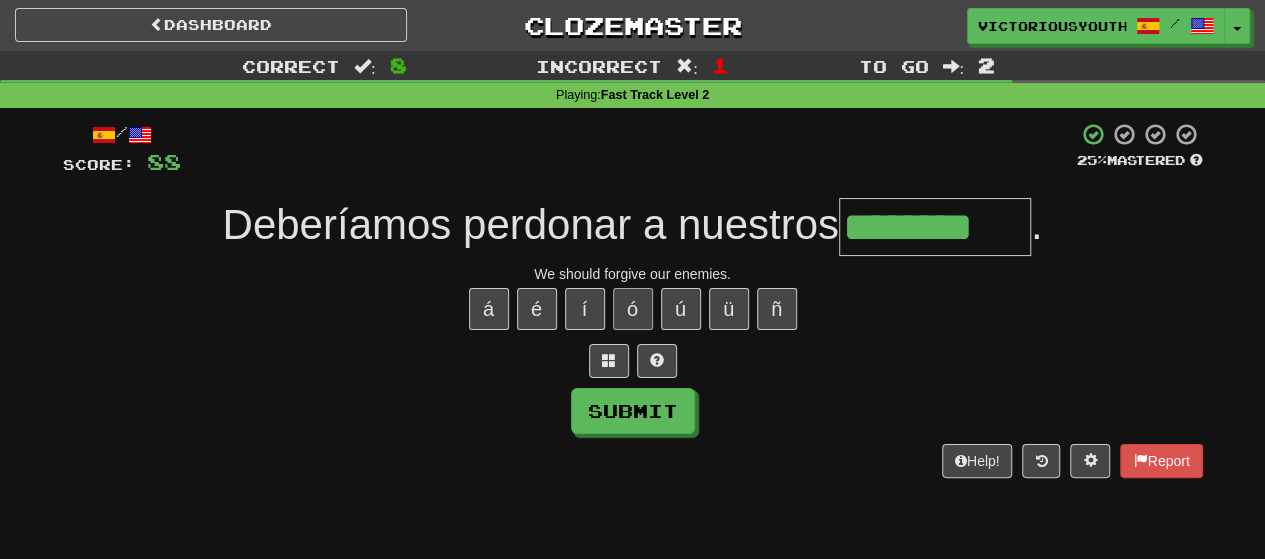 type on "********" 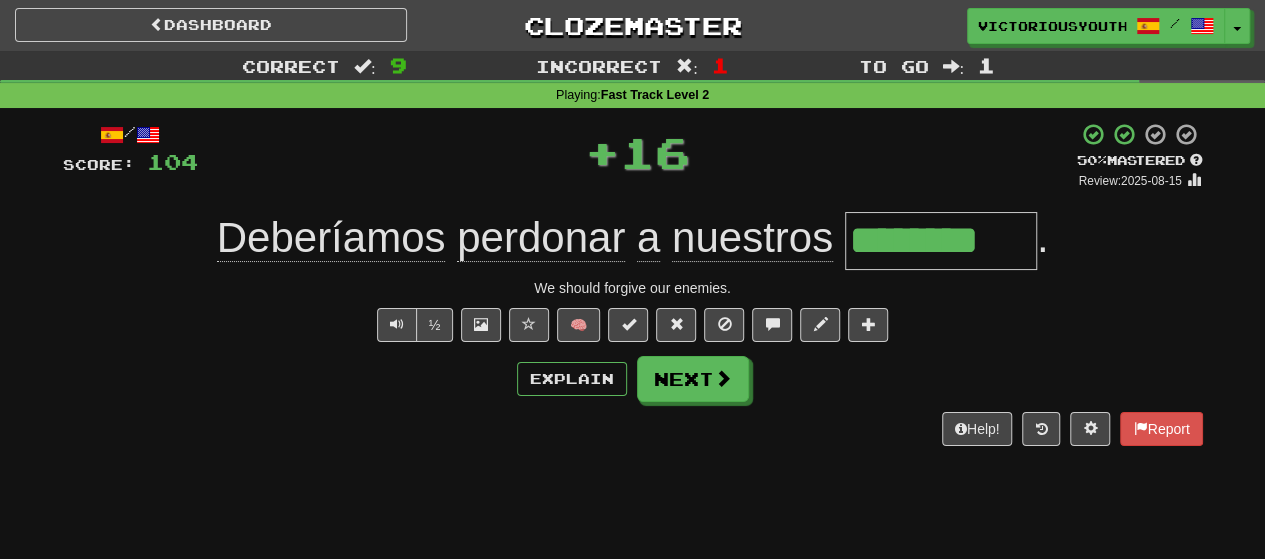 type 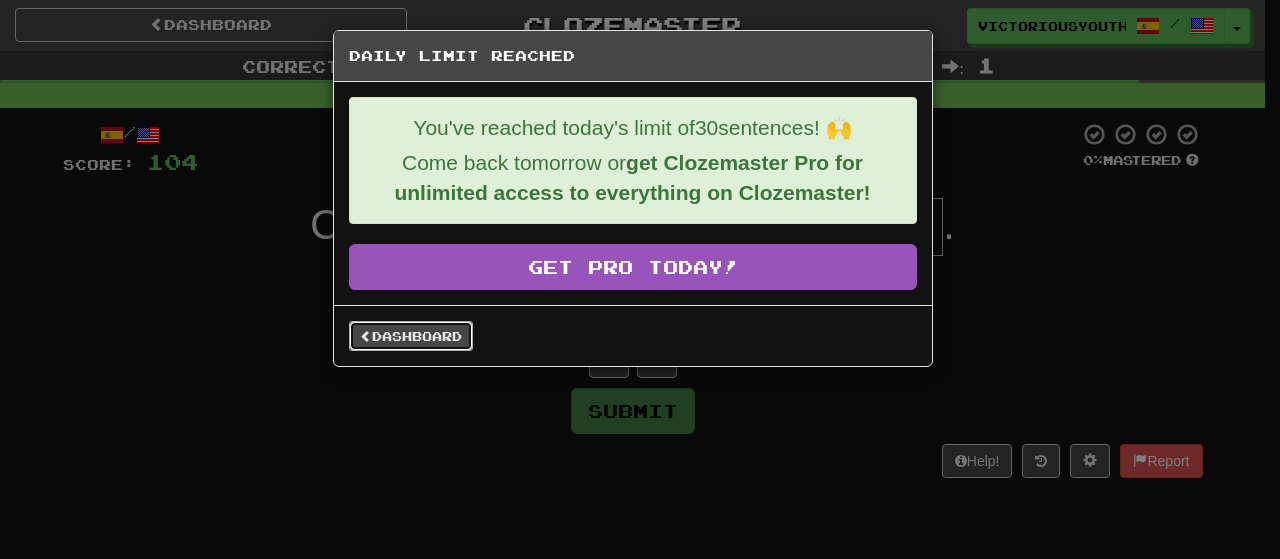 click on "Dashboard" at bounding box center (411, 336) 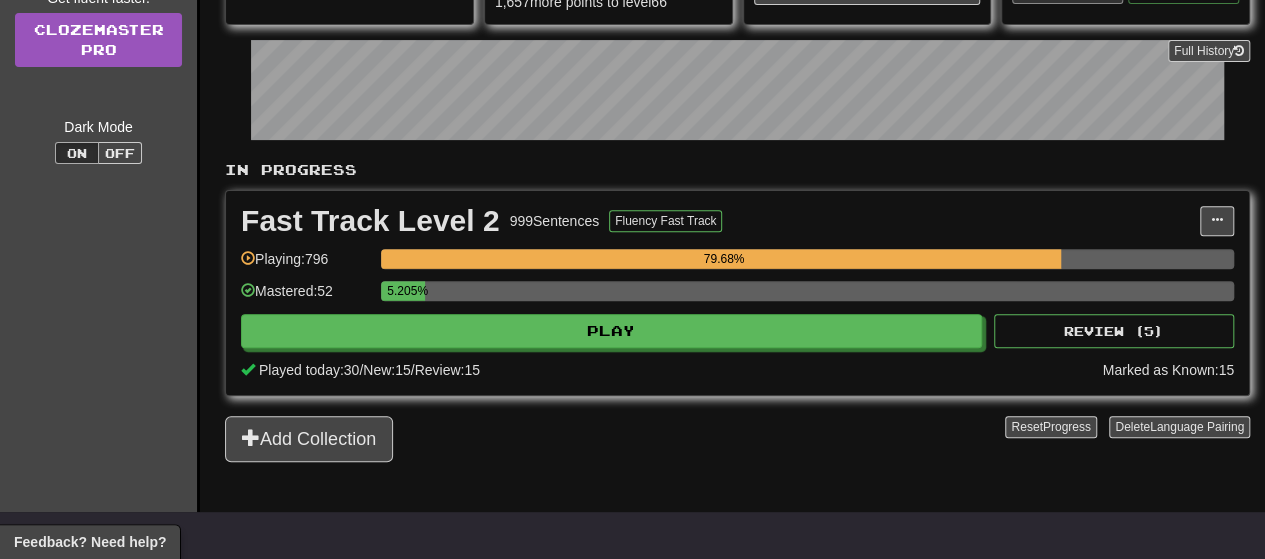 scroll, scrollTop: 274, scrollLeft: 0, axis: vertical 